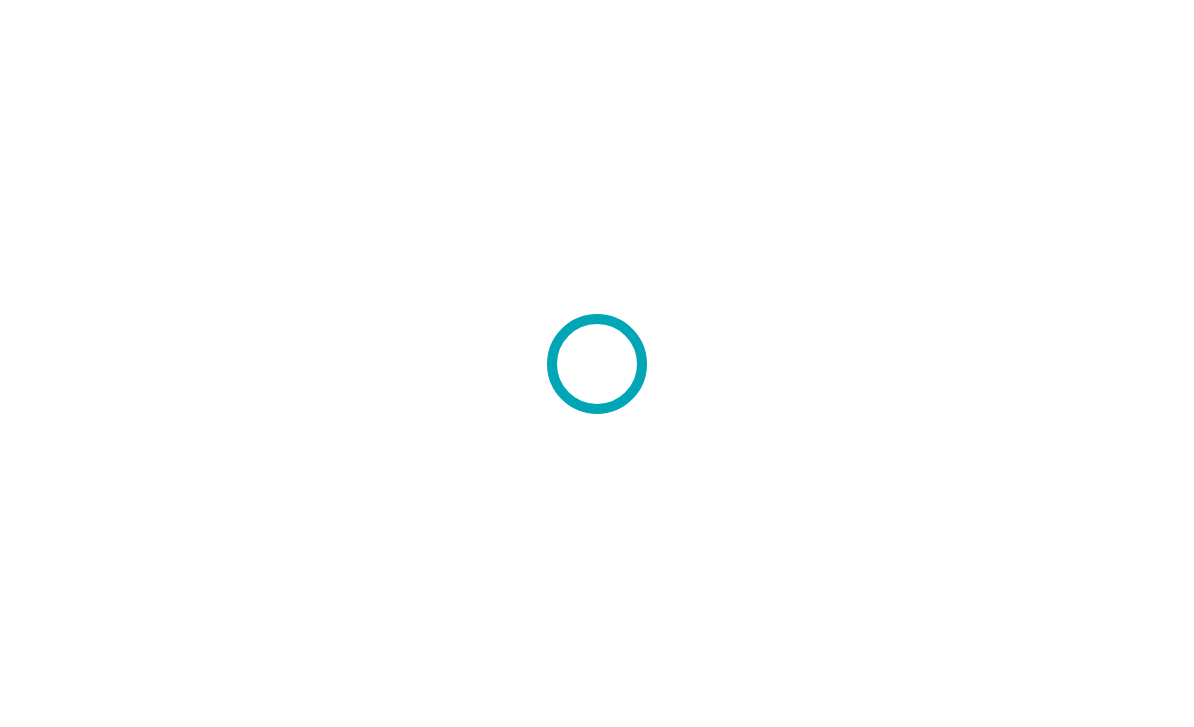 scroll, scrollTop: 0, scrollLeft: 0, axis: both 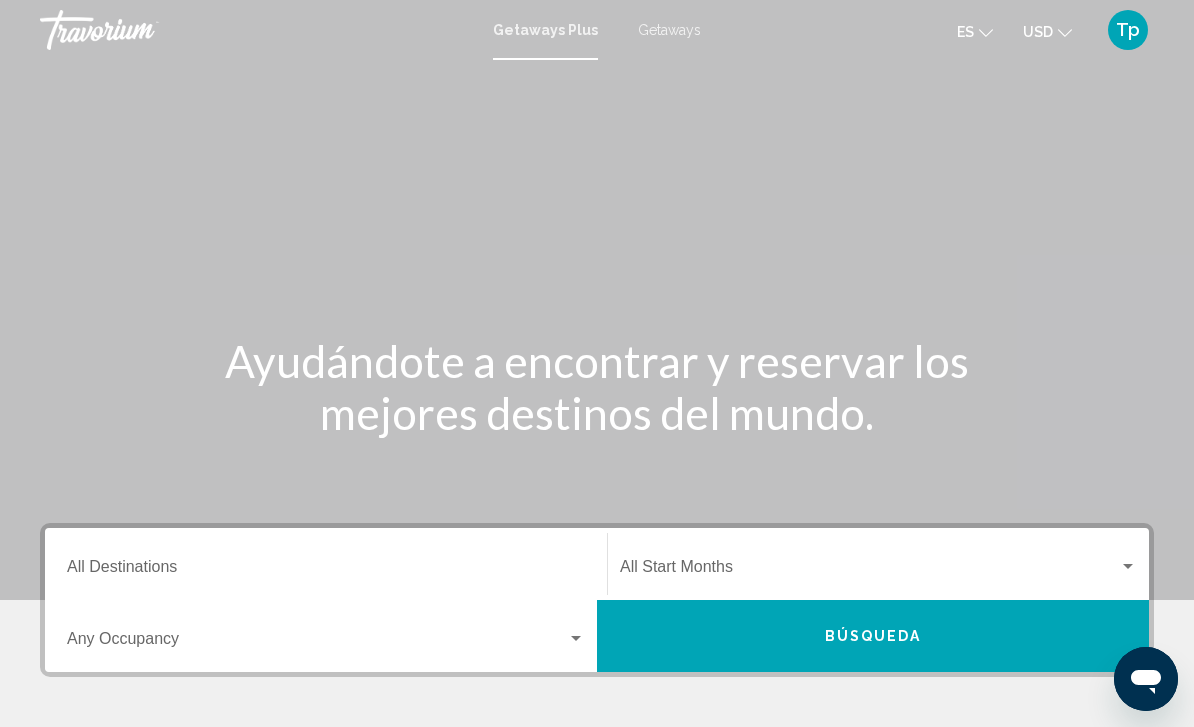 click on "Getaways" at bounding box center [669, 30] 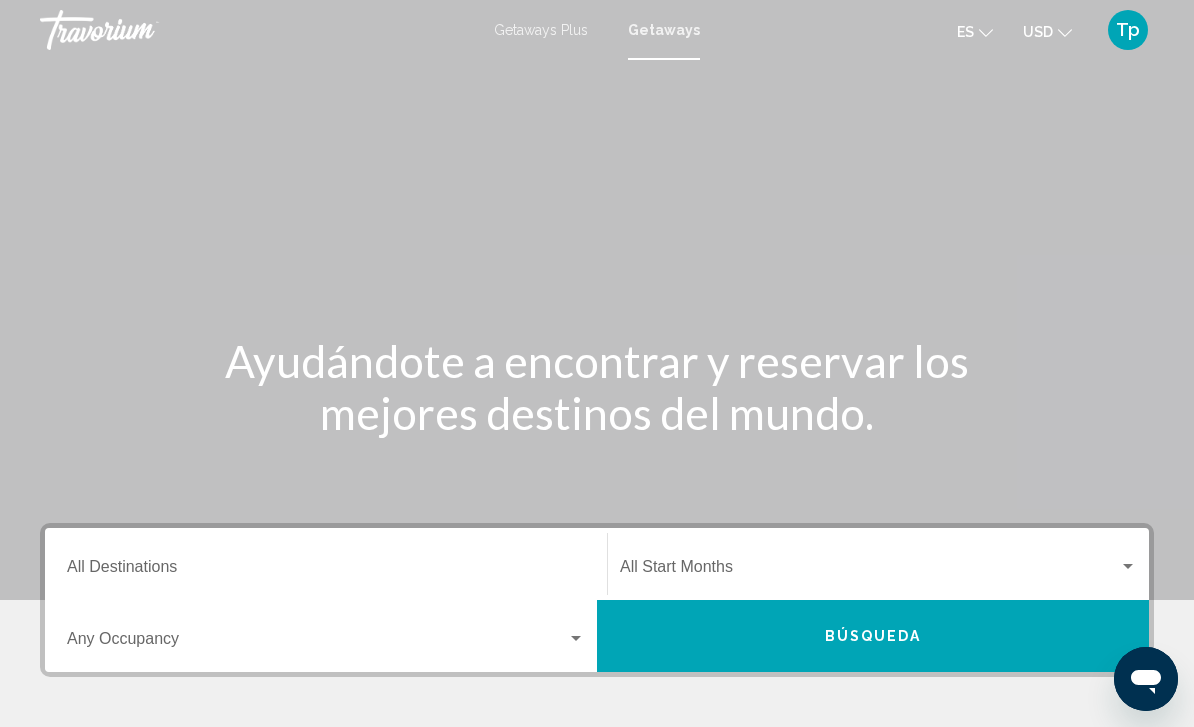 click on "Destination All Destinations" at bounding box center [326, 571] 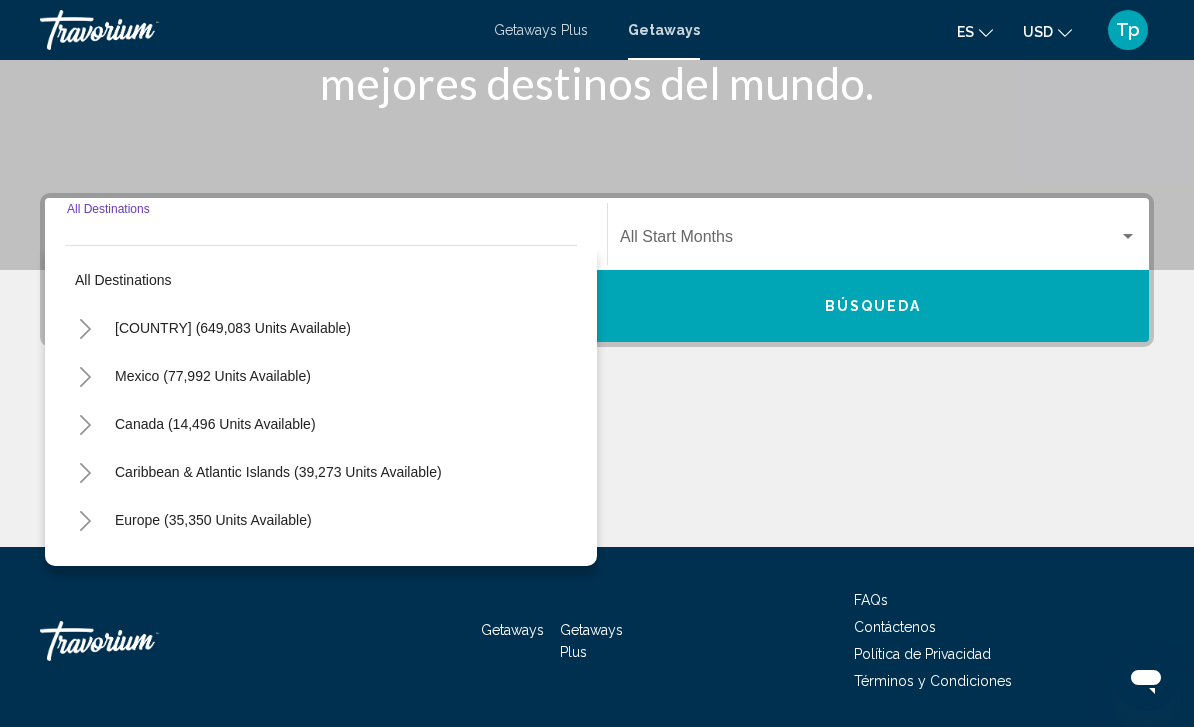 scroll, scrollTop: 395, scrollLeft: 0, axis: vertical 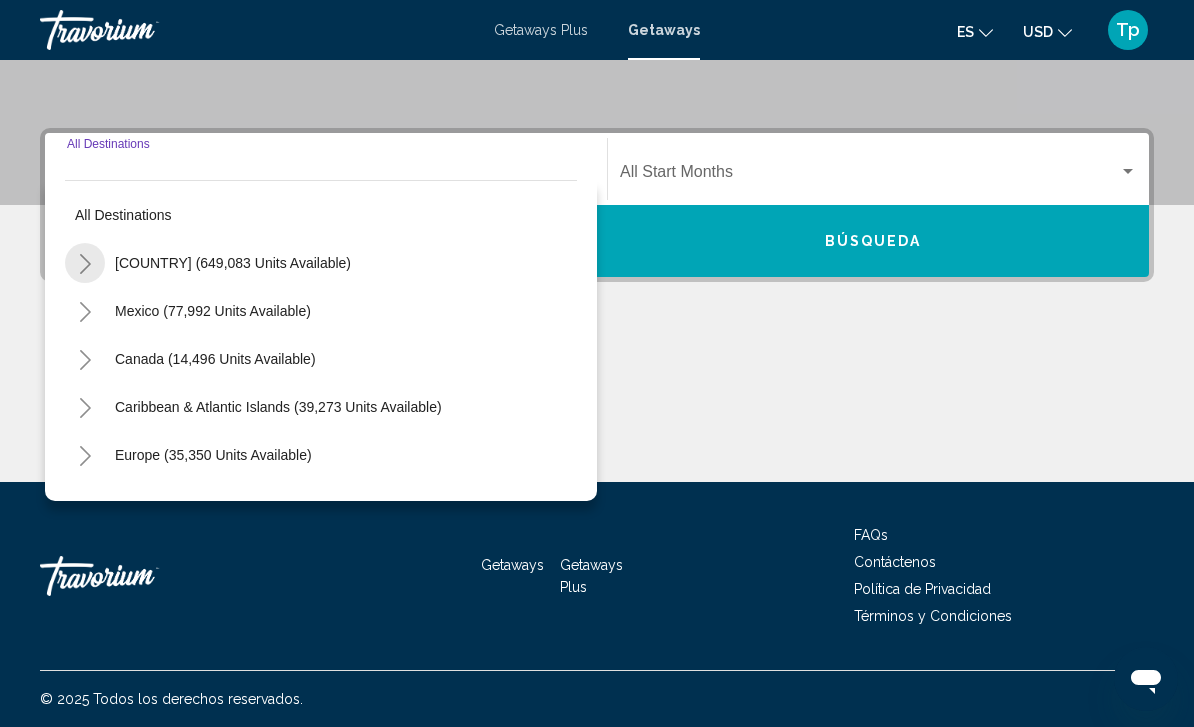 click 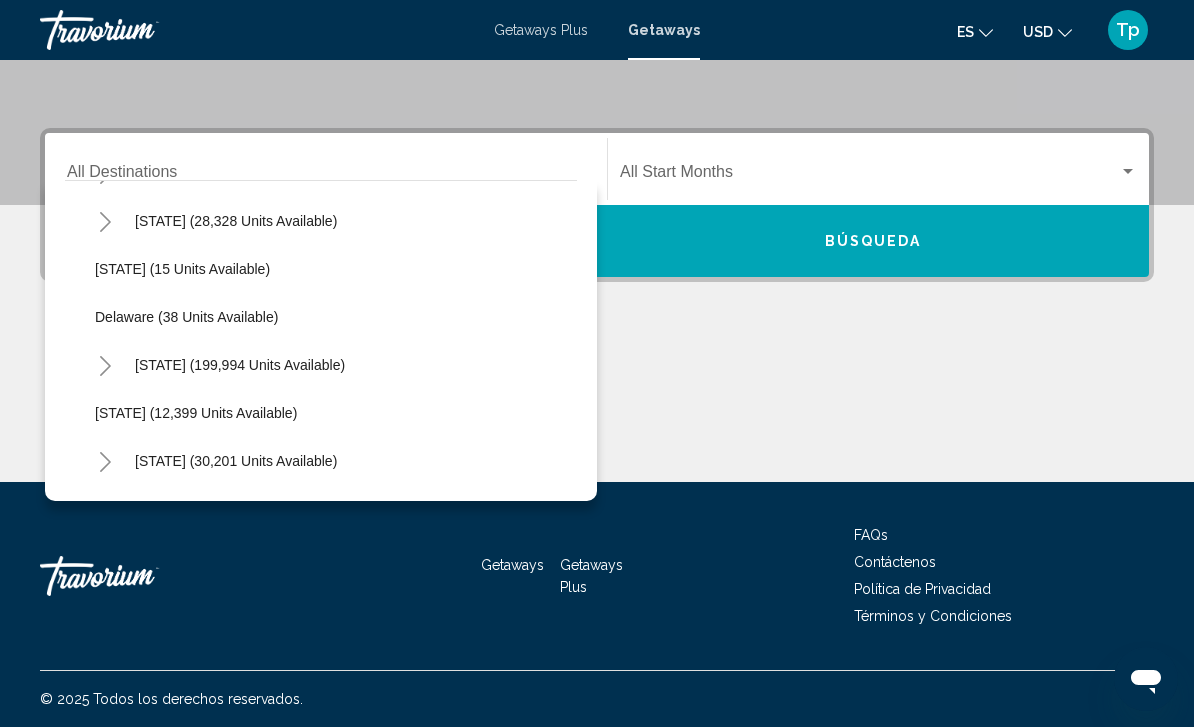 scroll, scrollTop: 236, scrollLeft: 0, axis: vertical 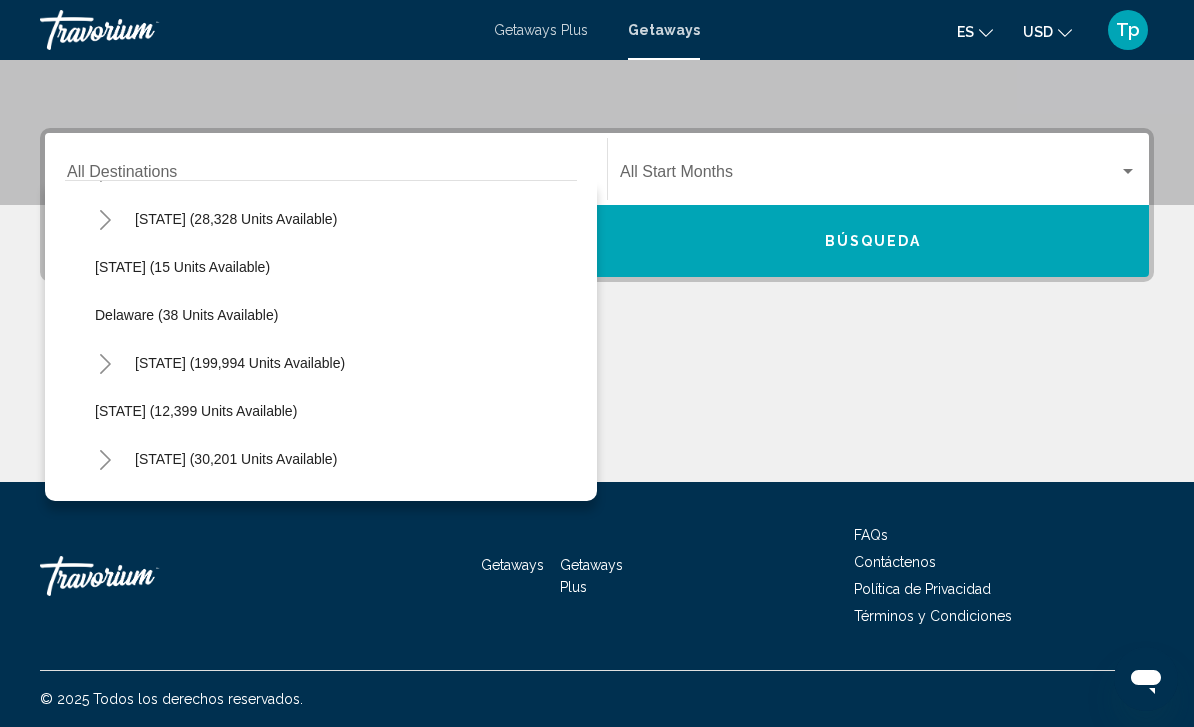 click 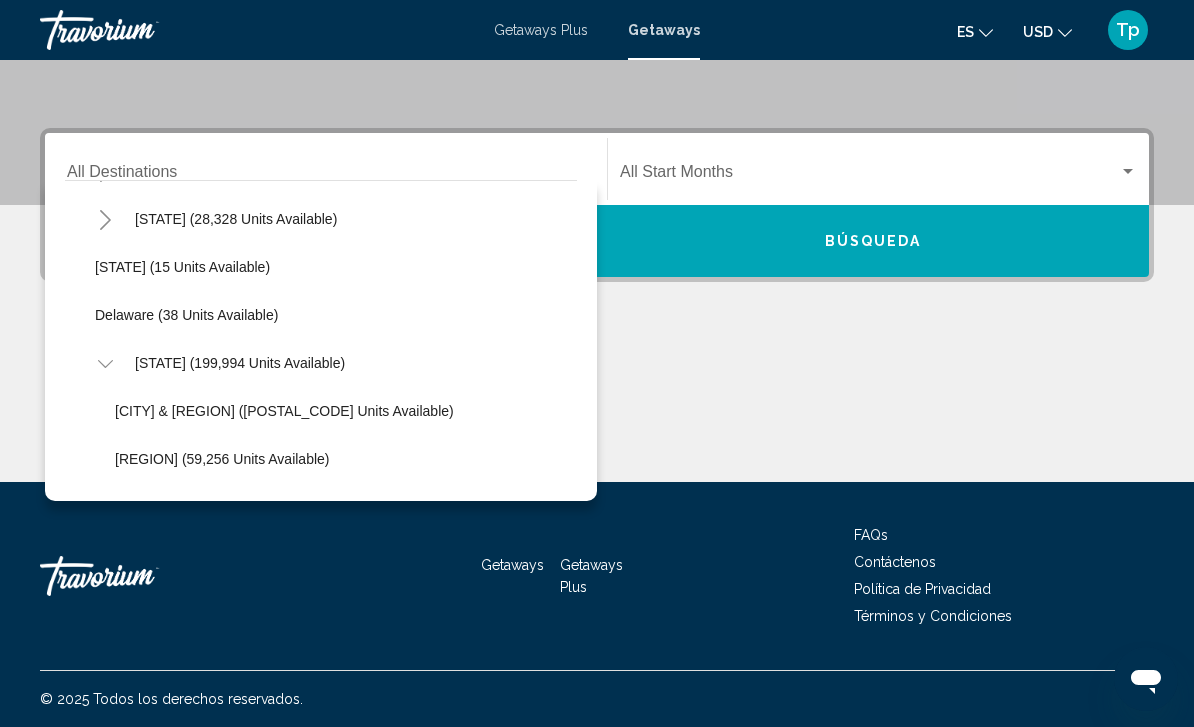 click on "Orlando & Disney Area (83,351 units available)" 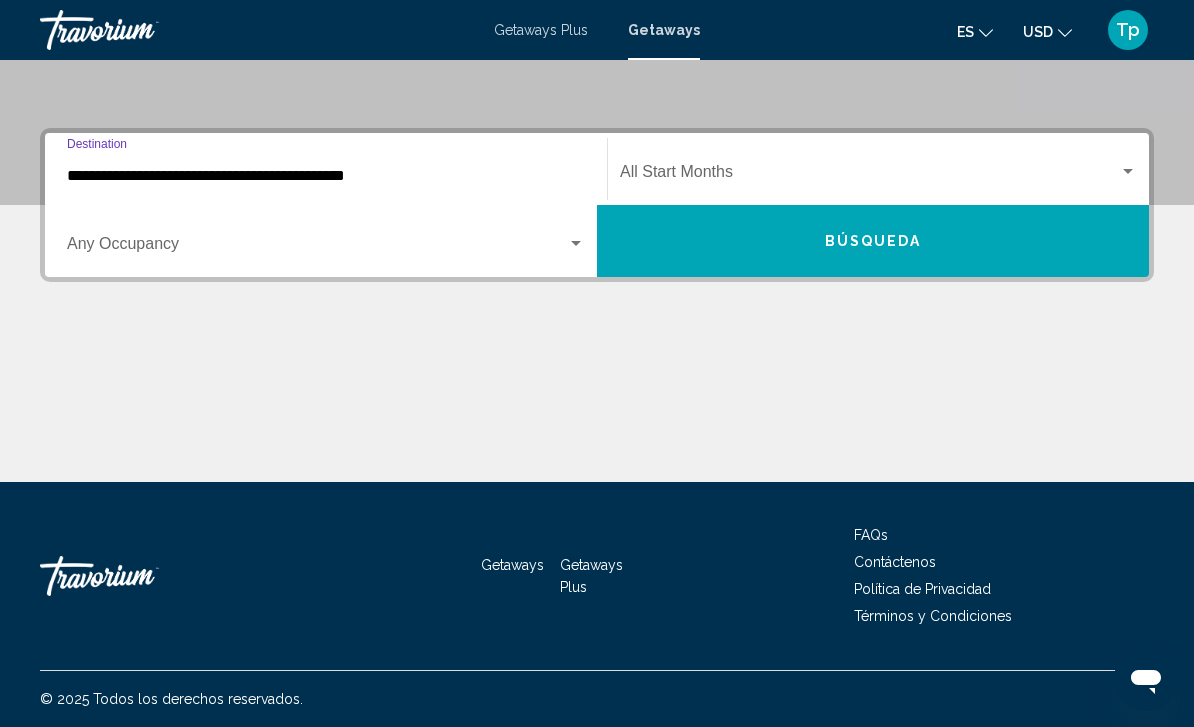 click at bounding box center [869, 176] 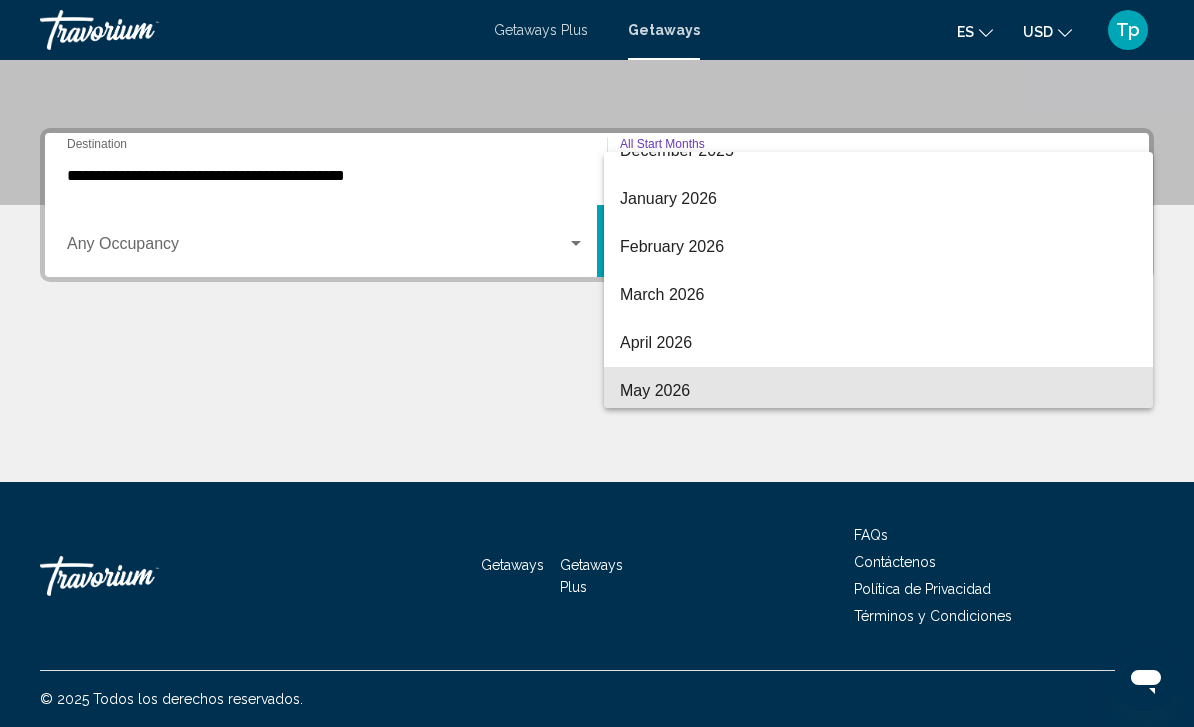 scroll, scrollTop: 266, scrollLeft: 0, axis: vertical 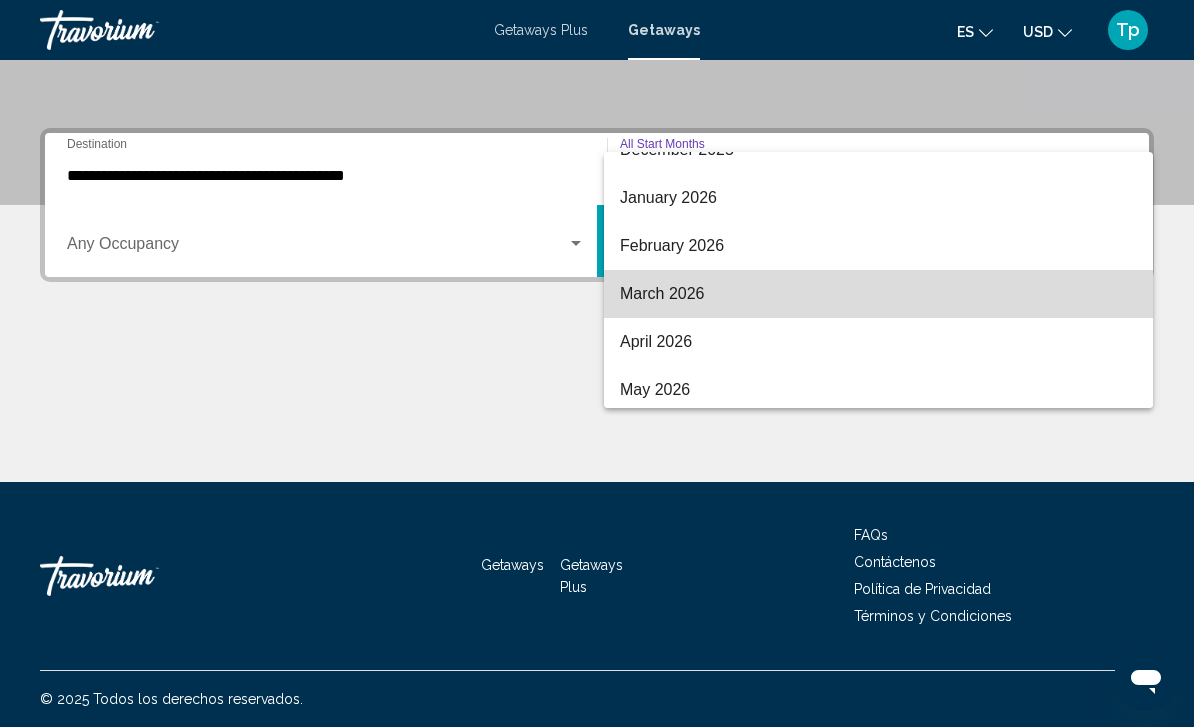 click on "March 2026" at bounding box center (878, 294) 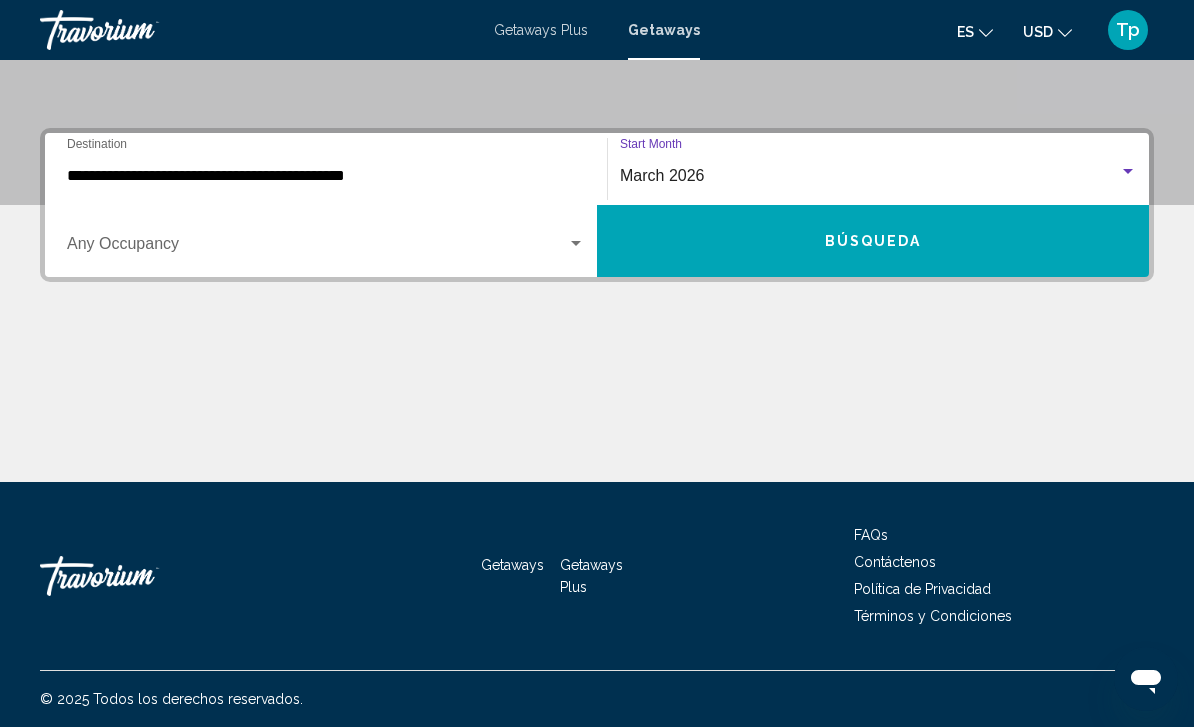 click at bounding box center (576, 244) 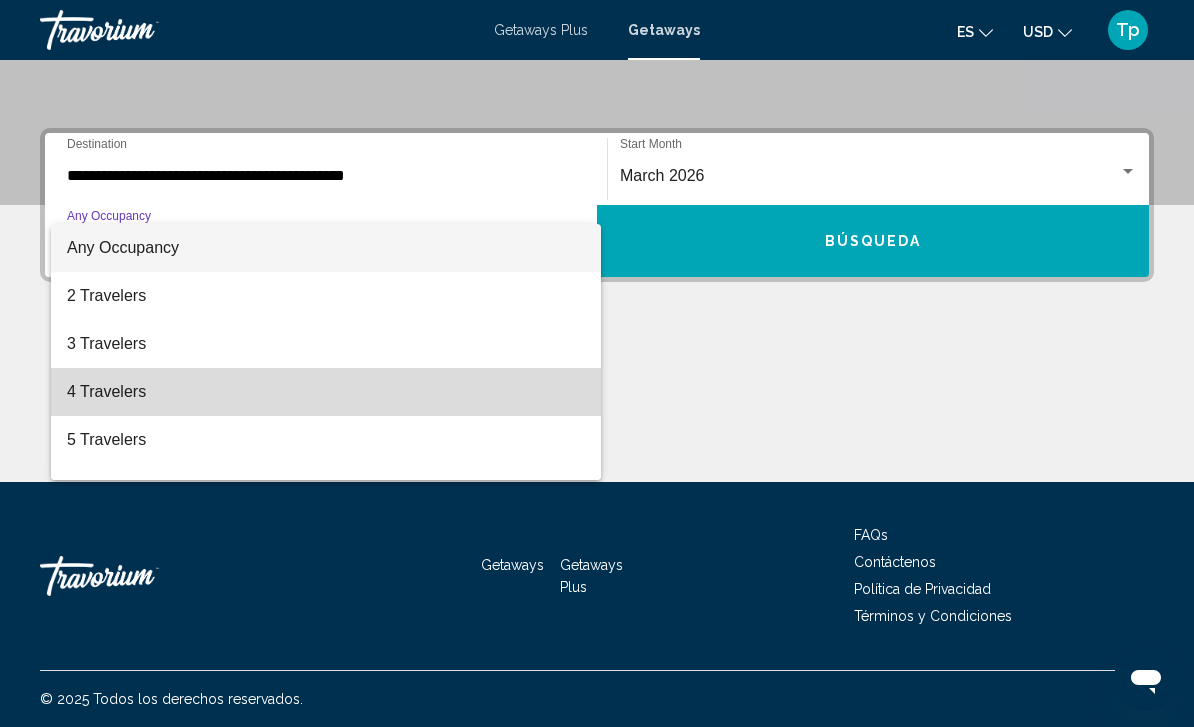 click on "4 Travelers" at bounding box center (326, 392) 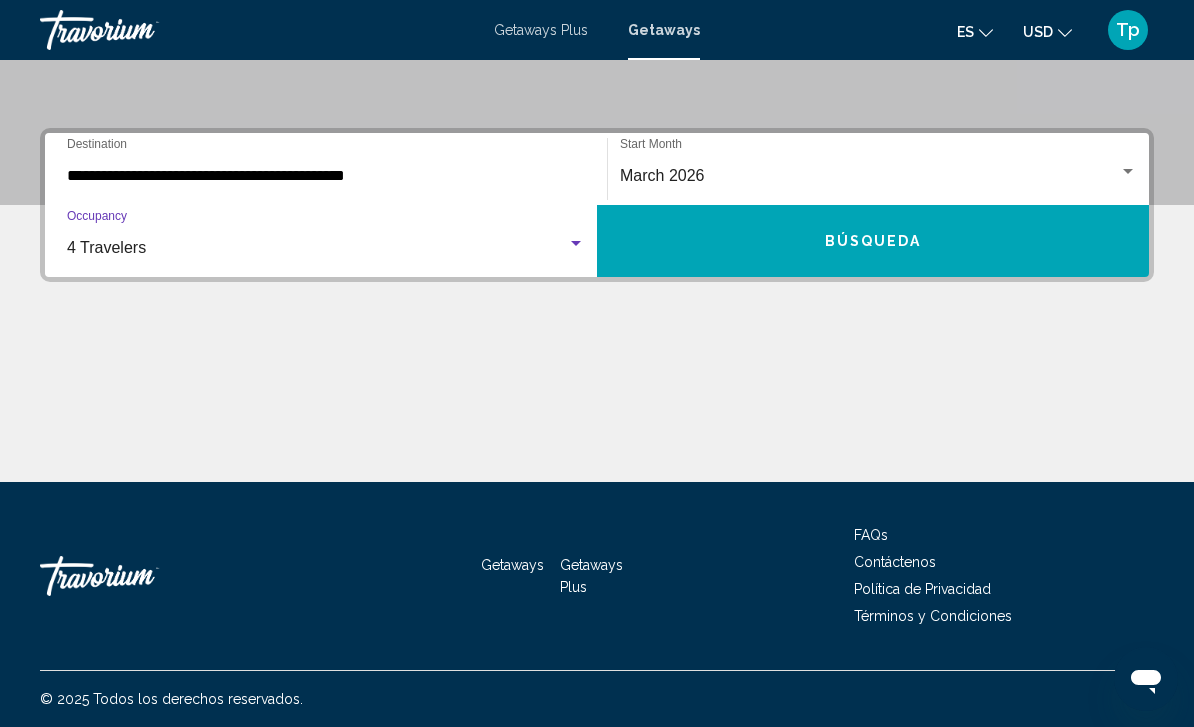 click on "Búsqueda" at bounding box center [873, 241] 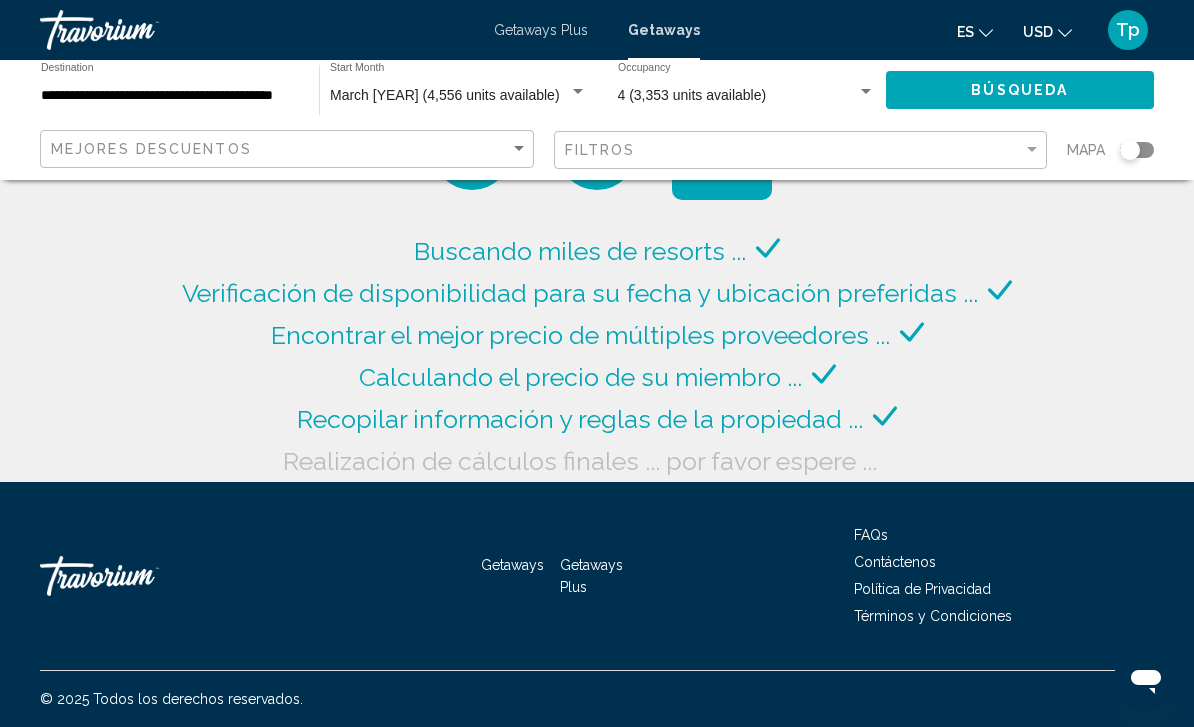 scroll, scrollTop: 64, scrollLeft: 0, axis: vertical 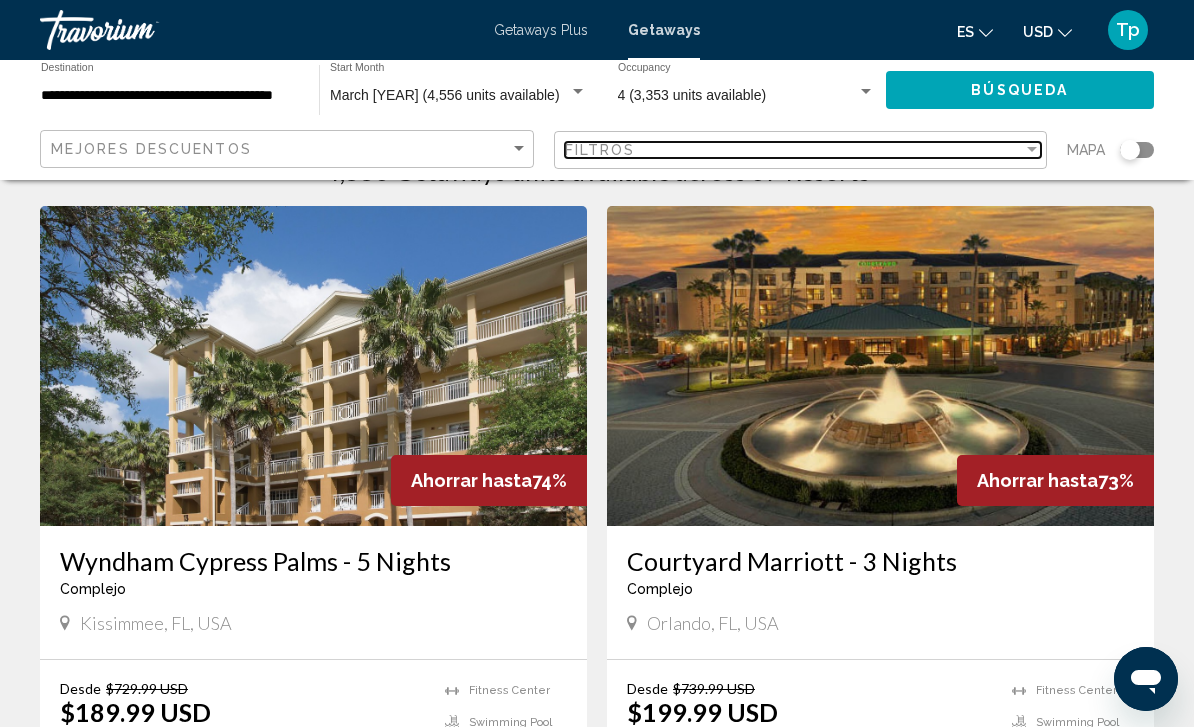 click on "Filtros" at bounding box center (794, 150) 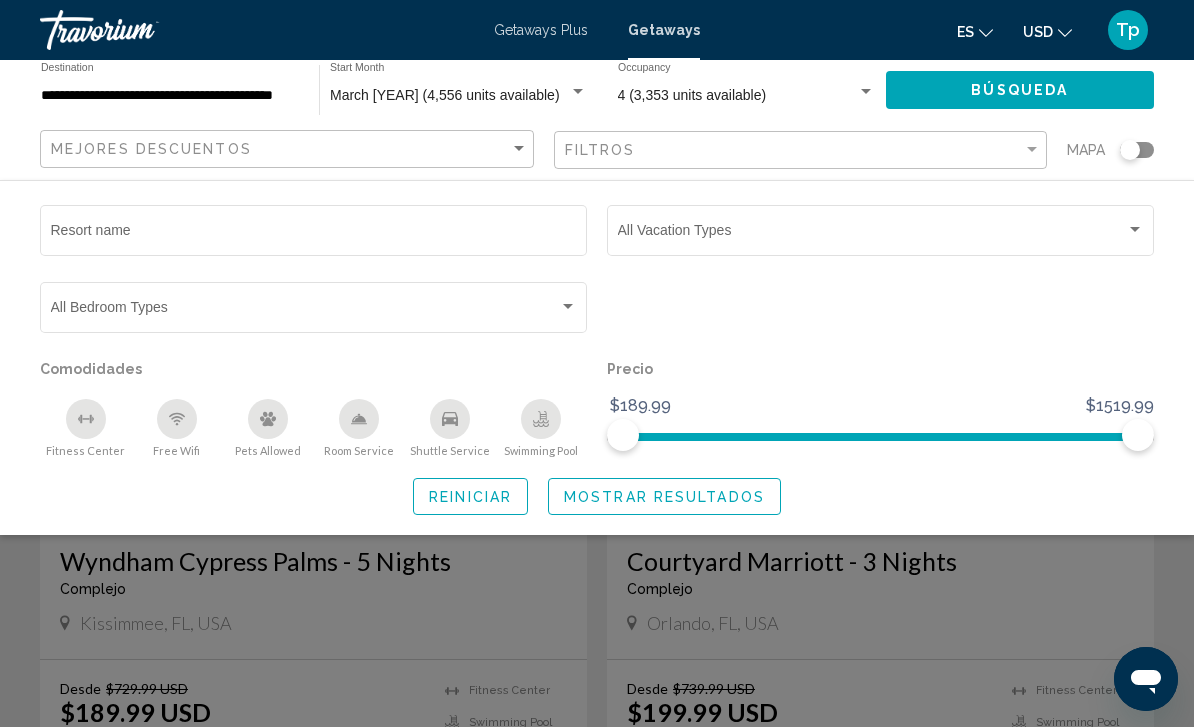 click at bounding box center [872, 234] 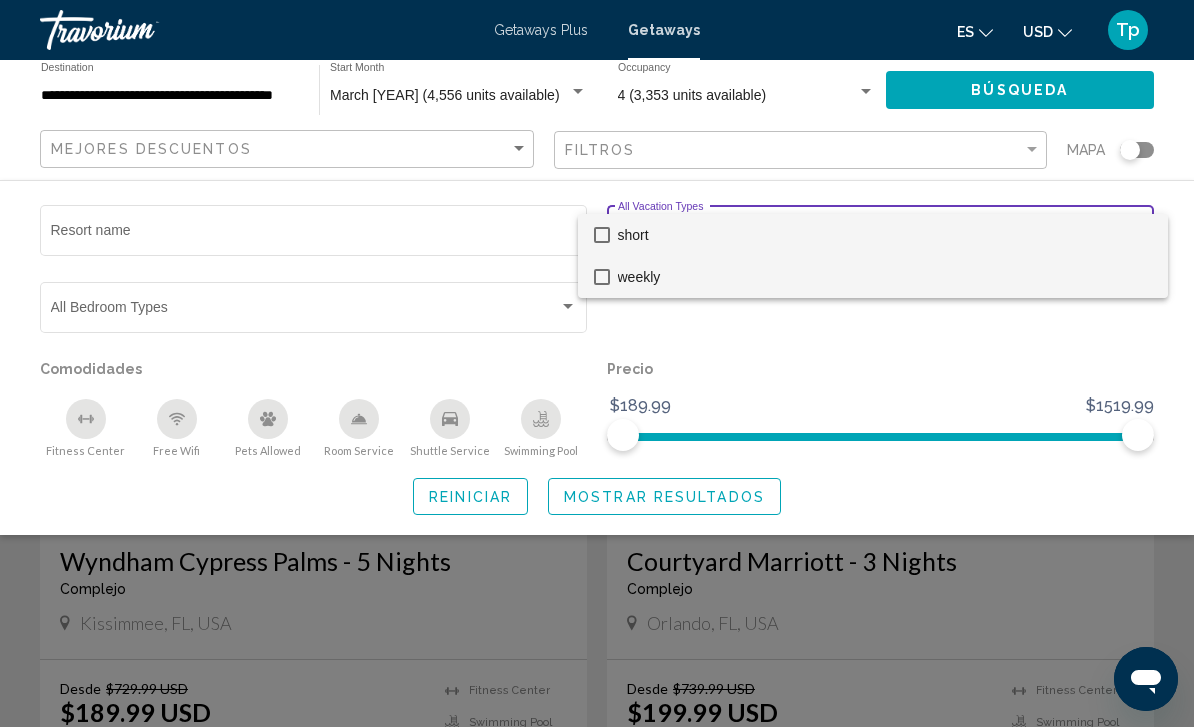 click on "weekly" at bounding box center [885, 277] 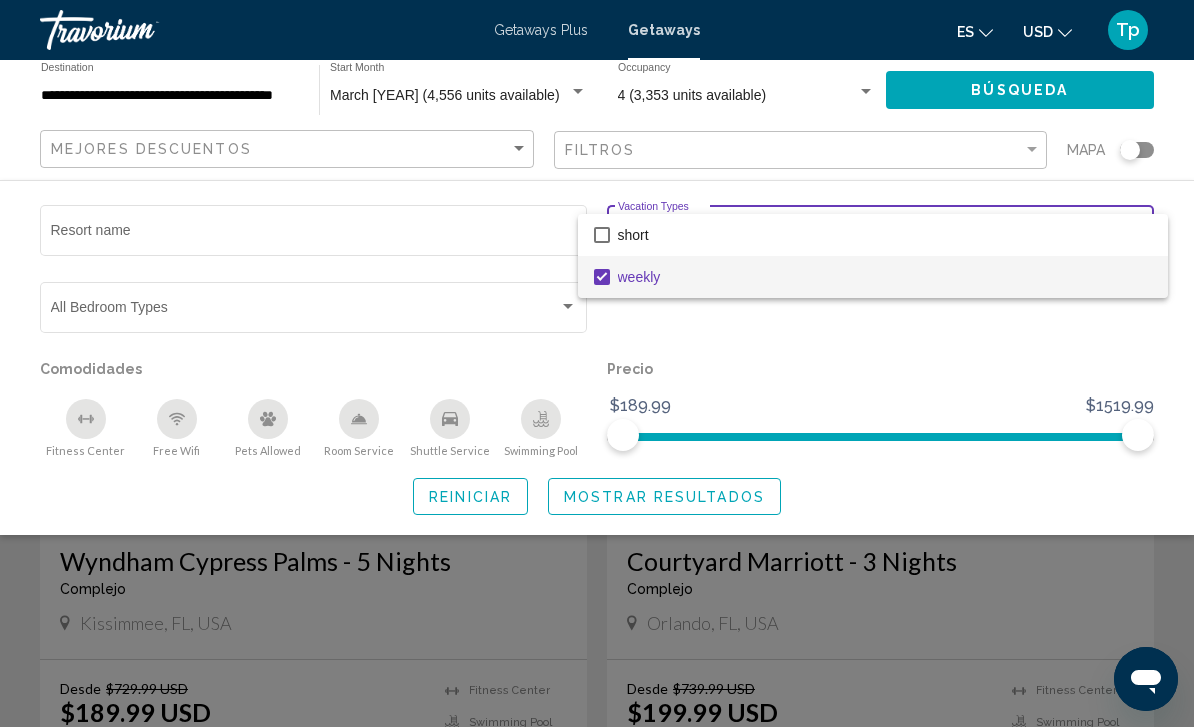 click at bounding box center (597, 363) 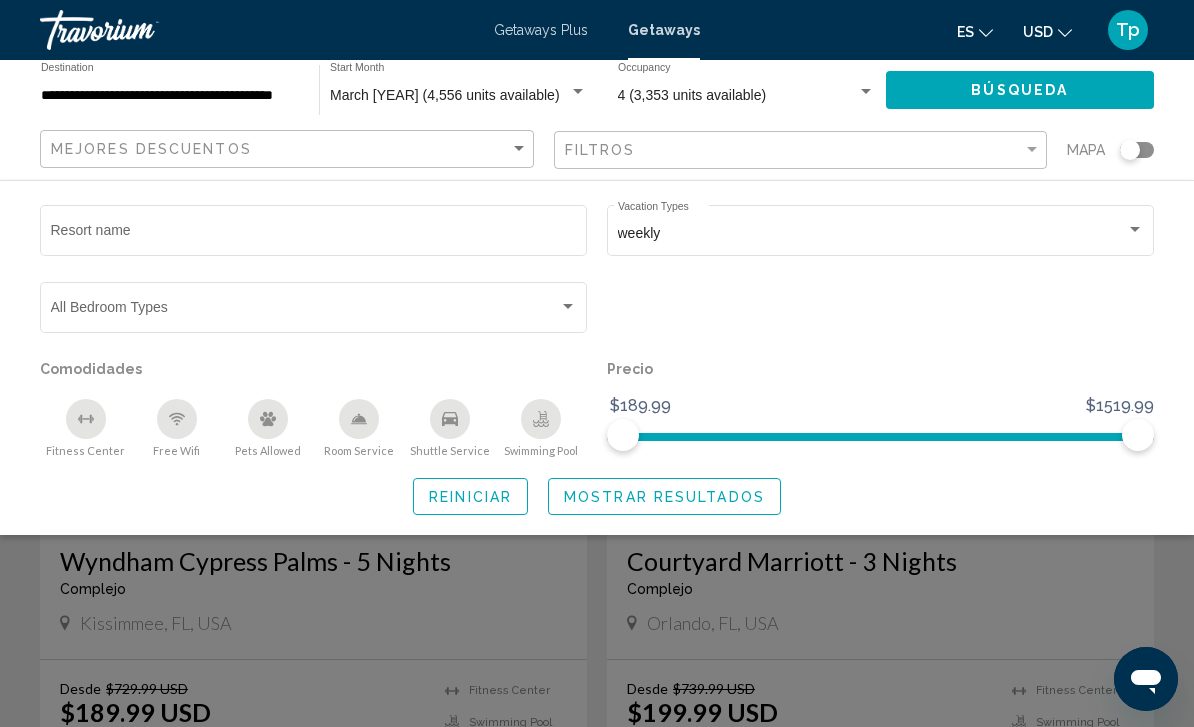 click on "USD" 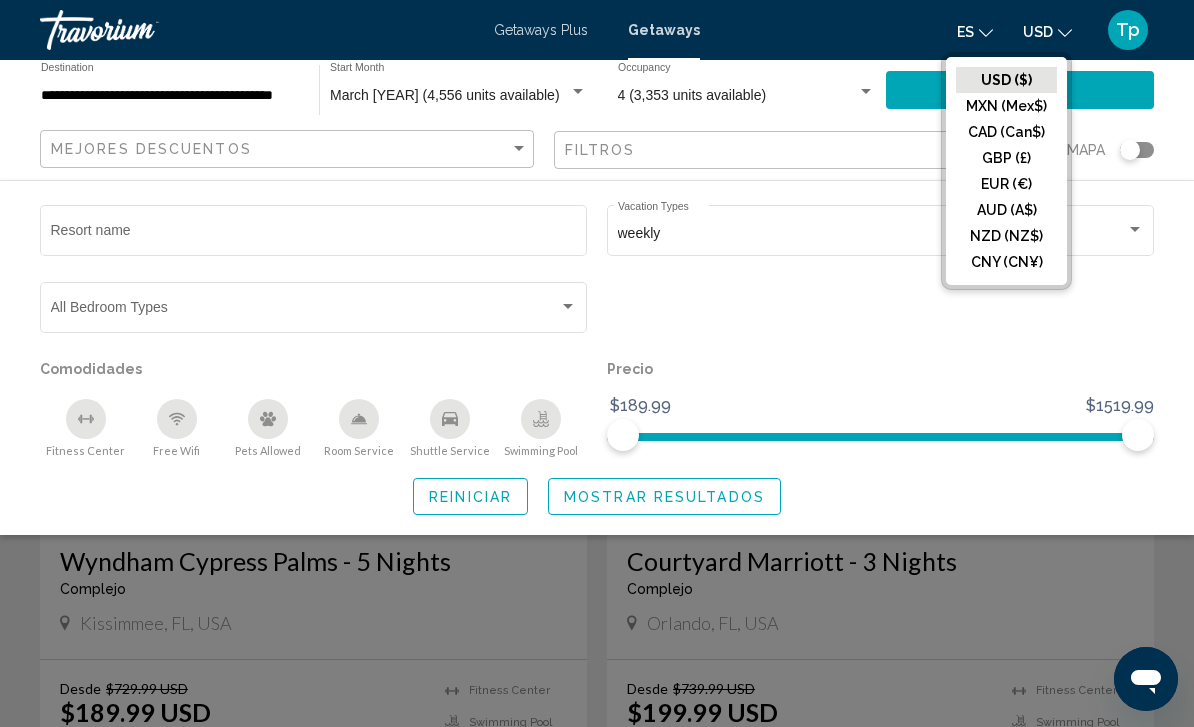 click on "GBP (£)" 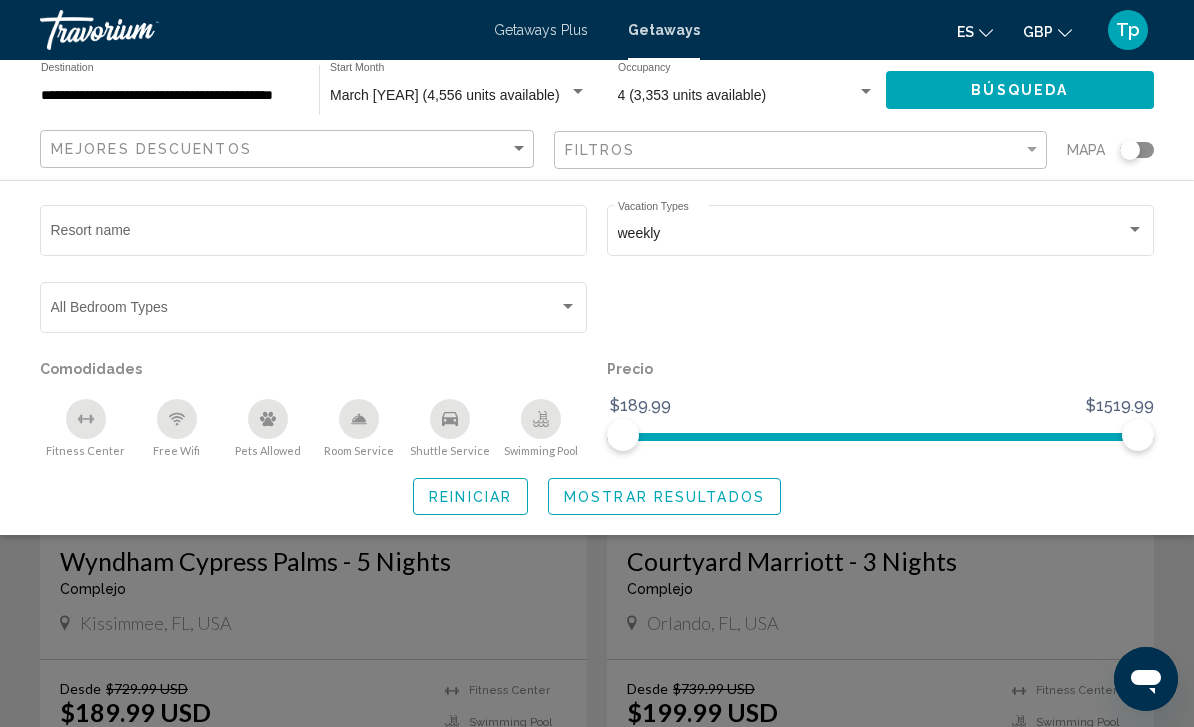click on "Mostrar resultados" 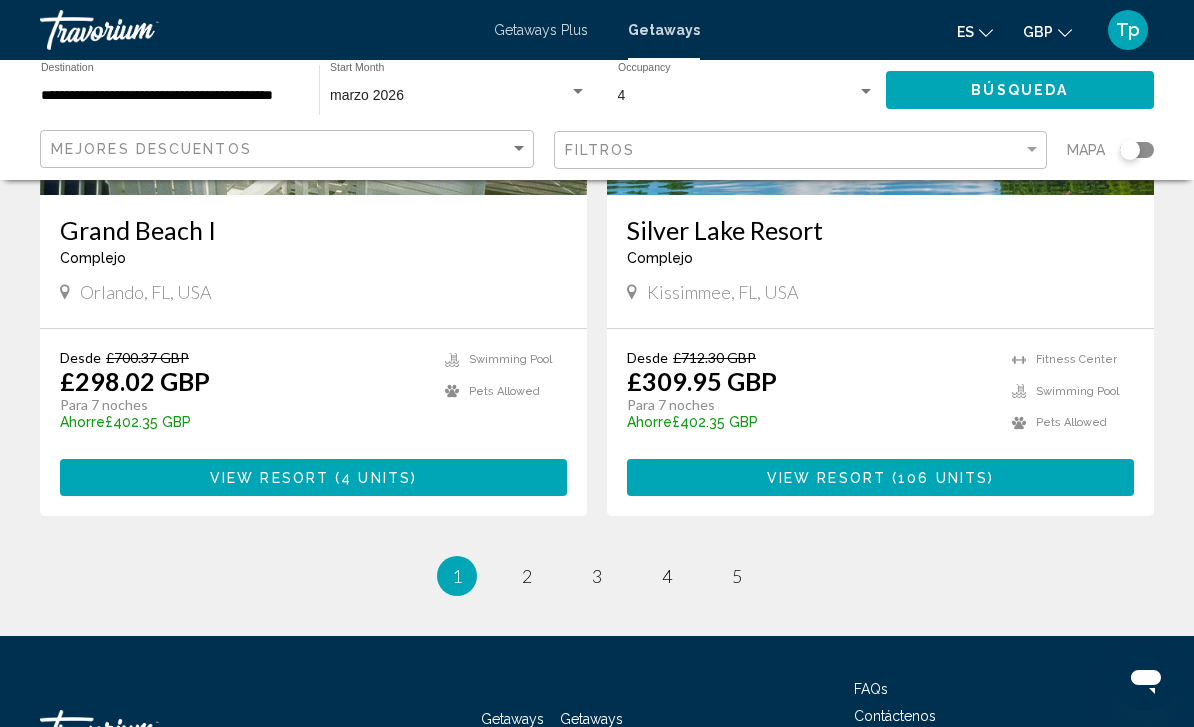 scroll, scrollTop: 3893, scrollLeft: 0, axis: vertical 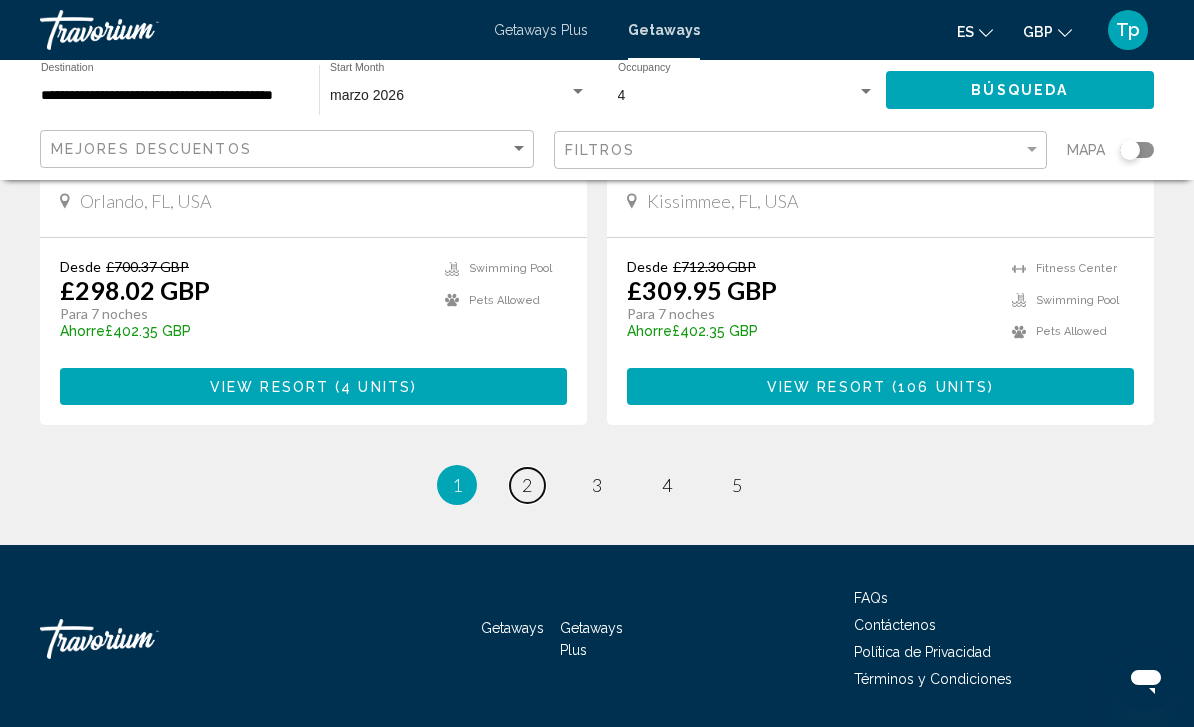 click on "2" at bounding box center (527, 485) 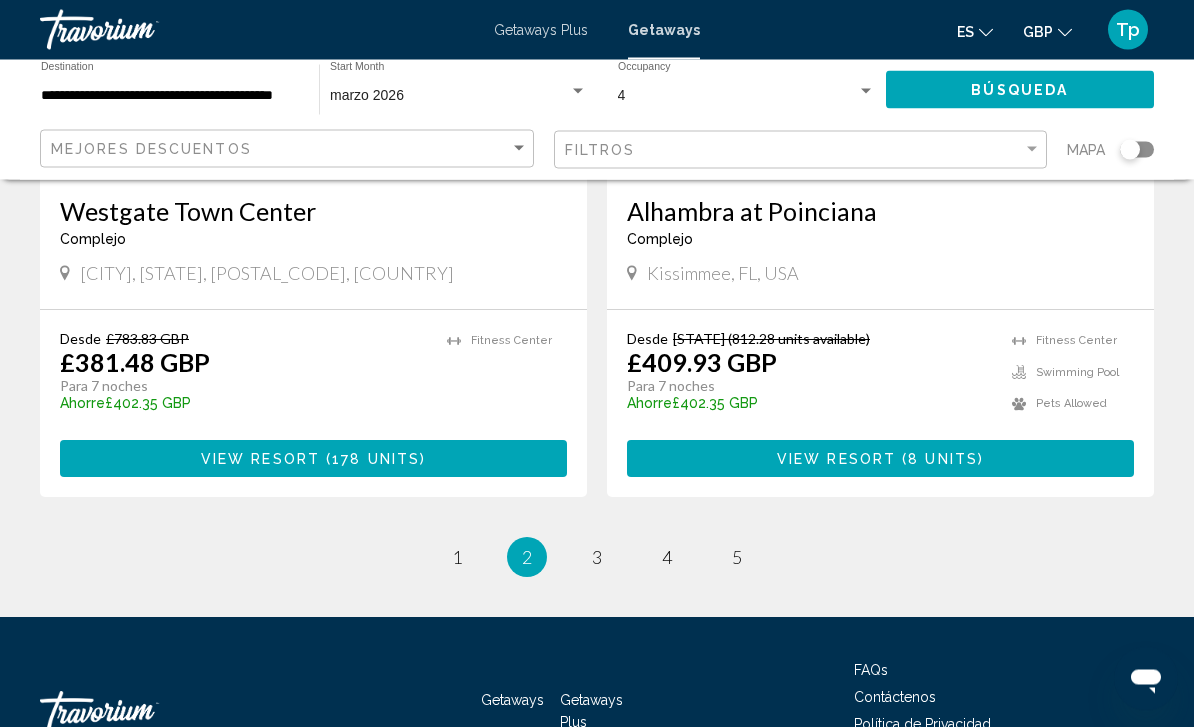 scroll, scrollTop: 3893, scrollLeft: 0, axis: vertical 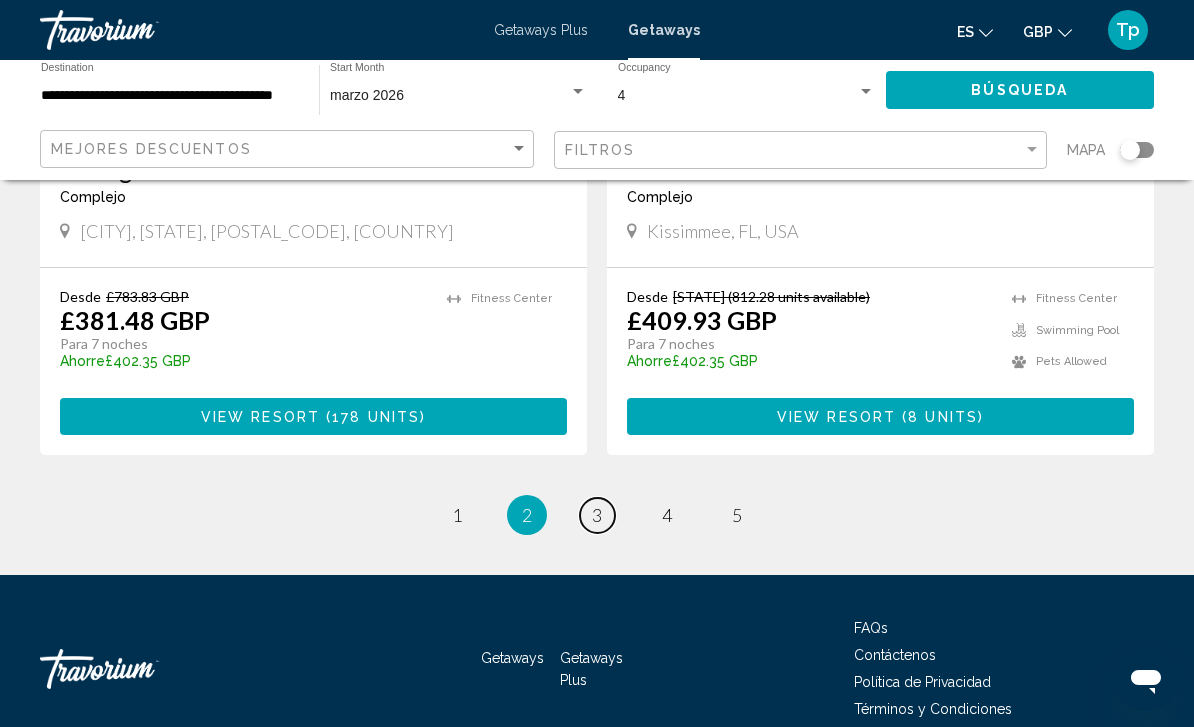 click on "3" at bounding box center [597, 515] 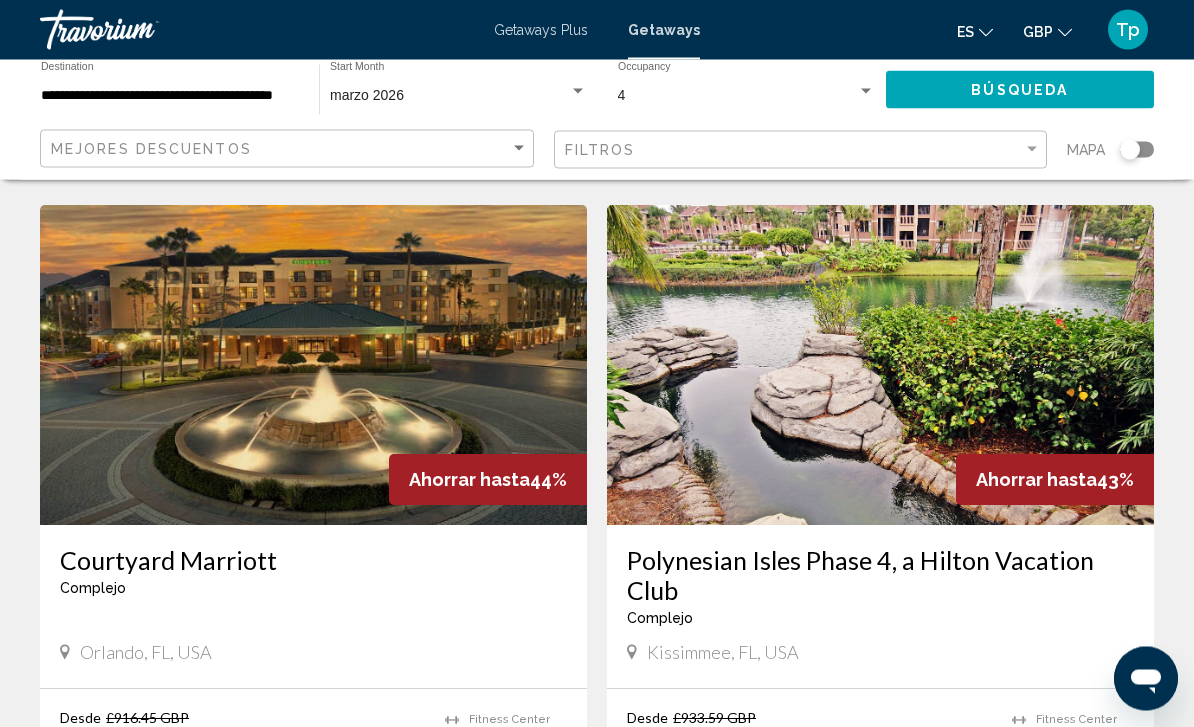 scroll, scrollTop: 3503, scrollLeft: 0, axis: vertical 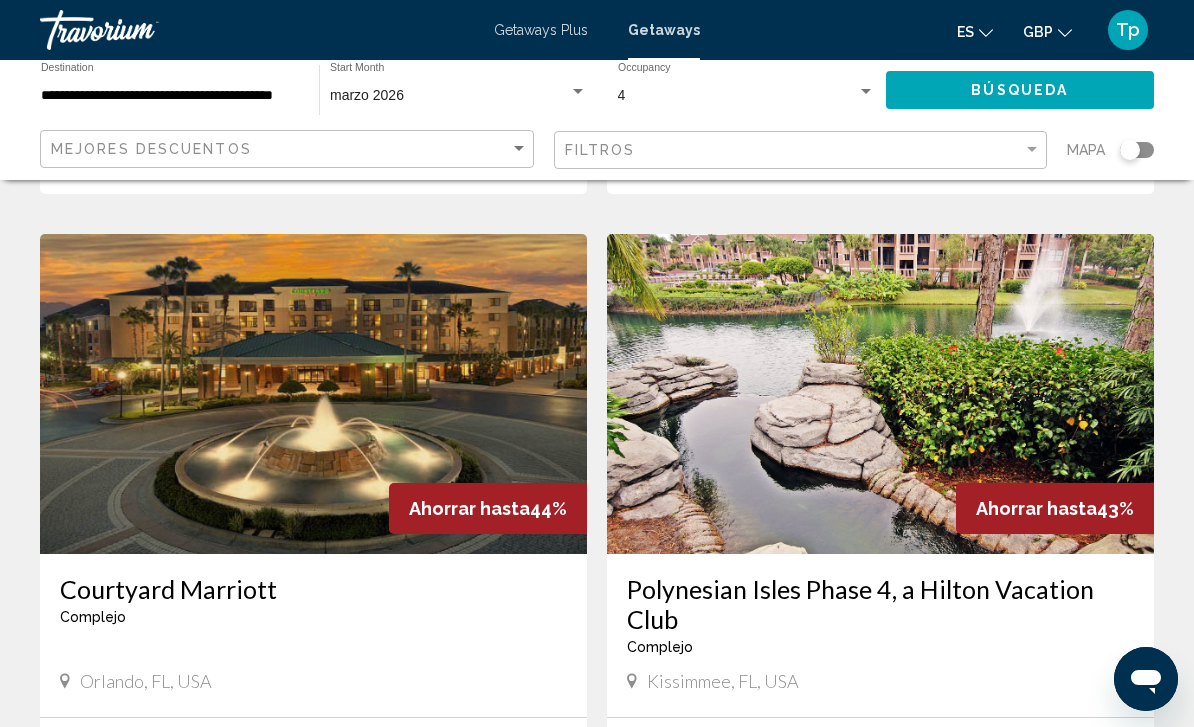 click at bounding box center (880, 394) 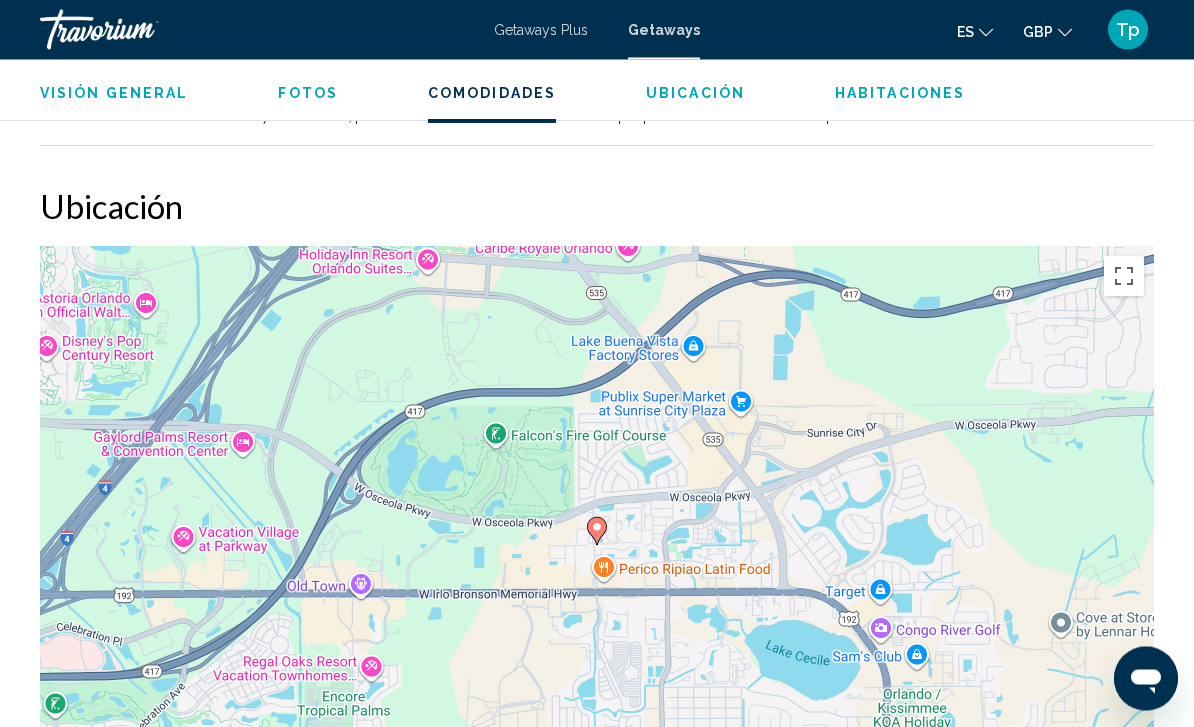 scroll, scrollTop: 2626, scrollLeft: 0, axis: vertical 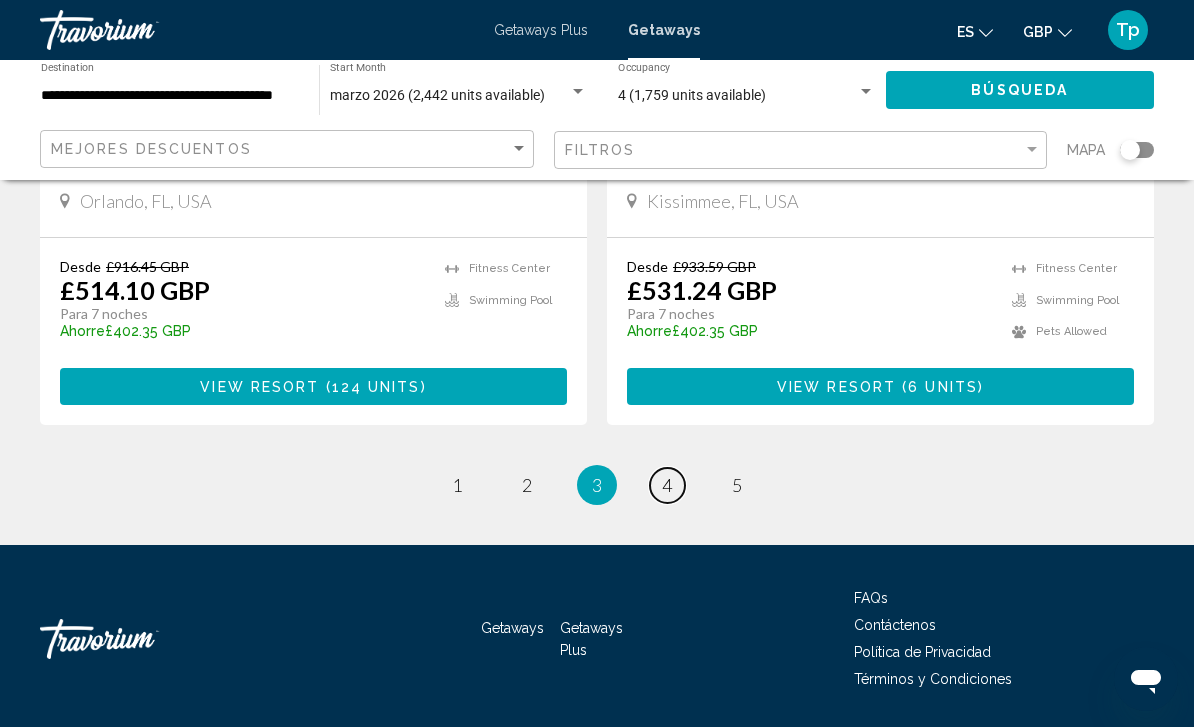 click on "4" at bounding box center (667, 485) 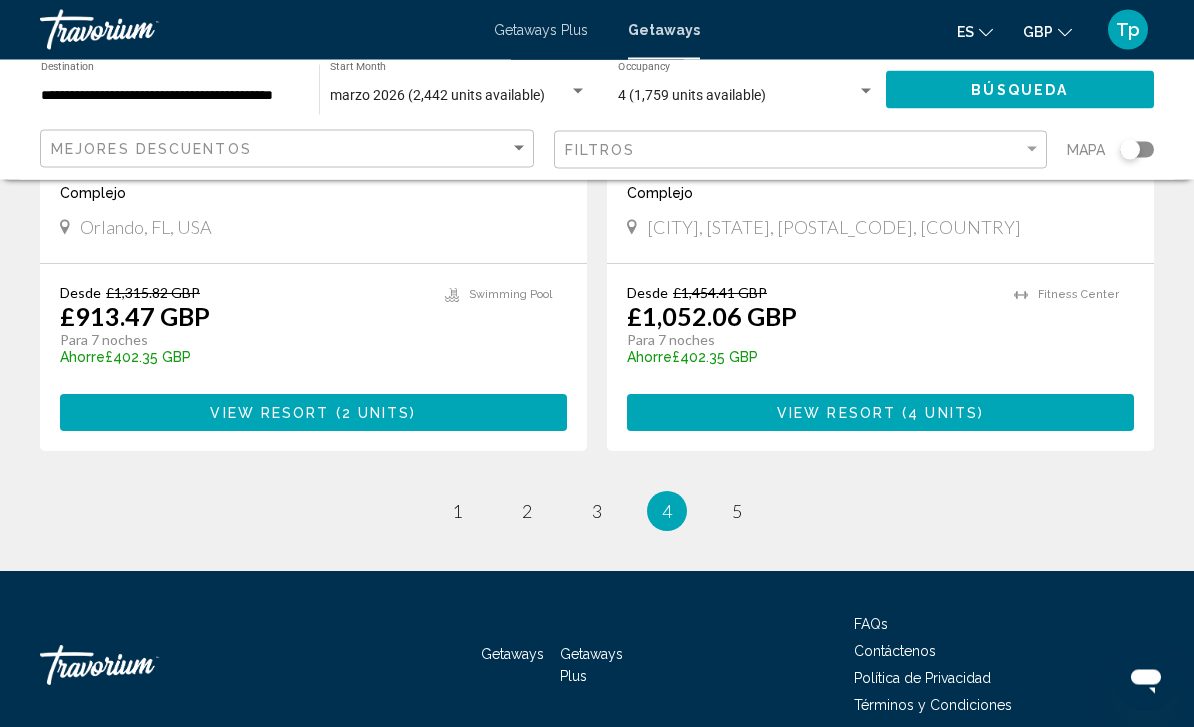 scroll, scrollTop: 3983, scrollLeft: 0, axis: vertical 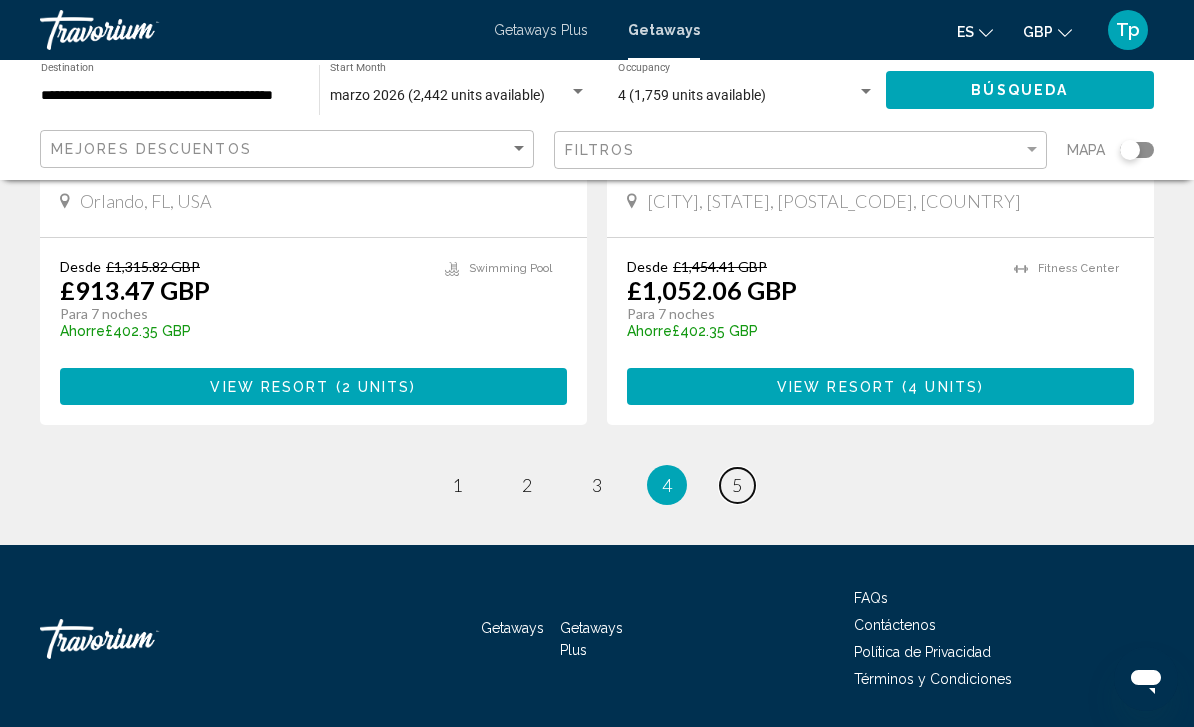 click on "page  5" at bounding box center [737, 485] 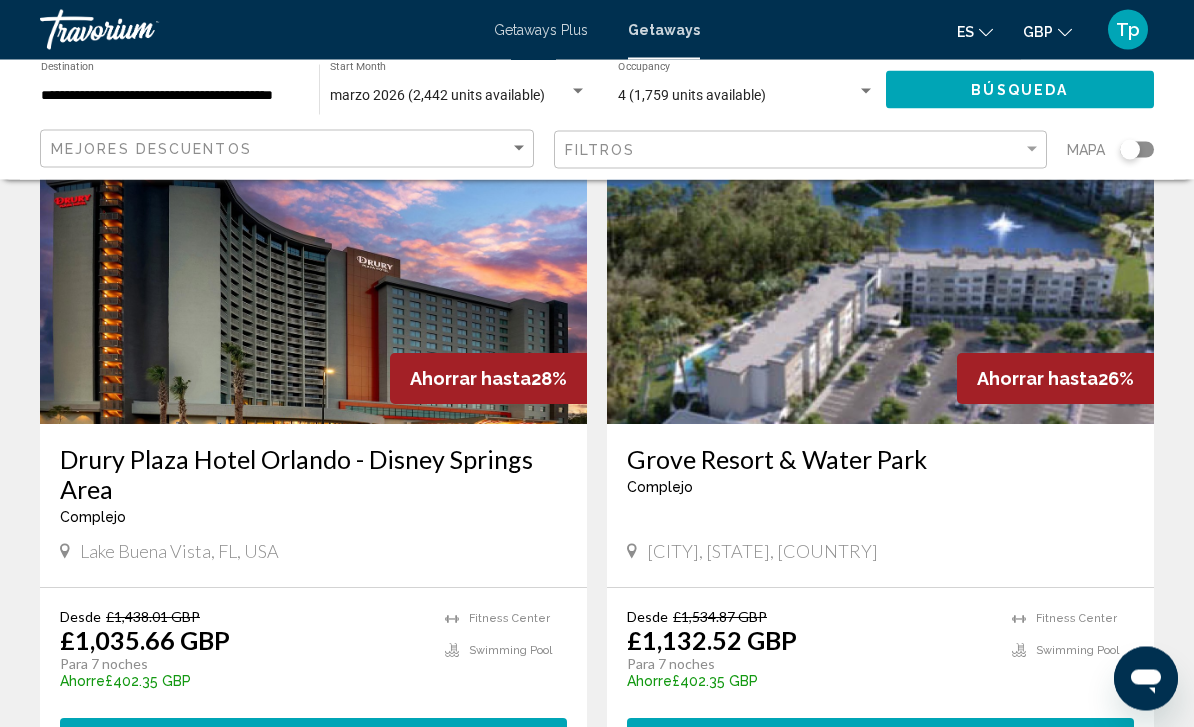 scroll, scrollTop: 166, scrollLeft: 0, axis: vertical 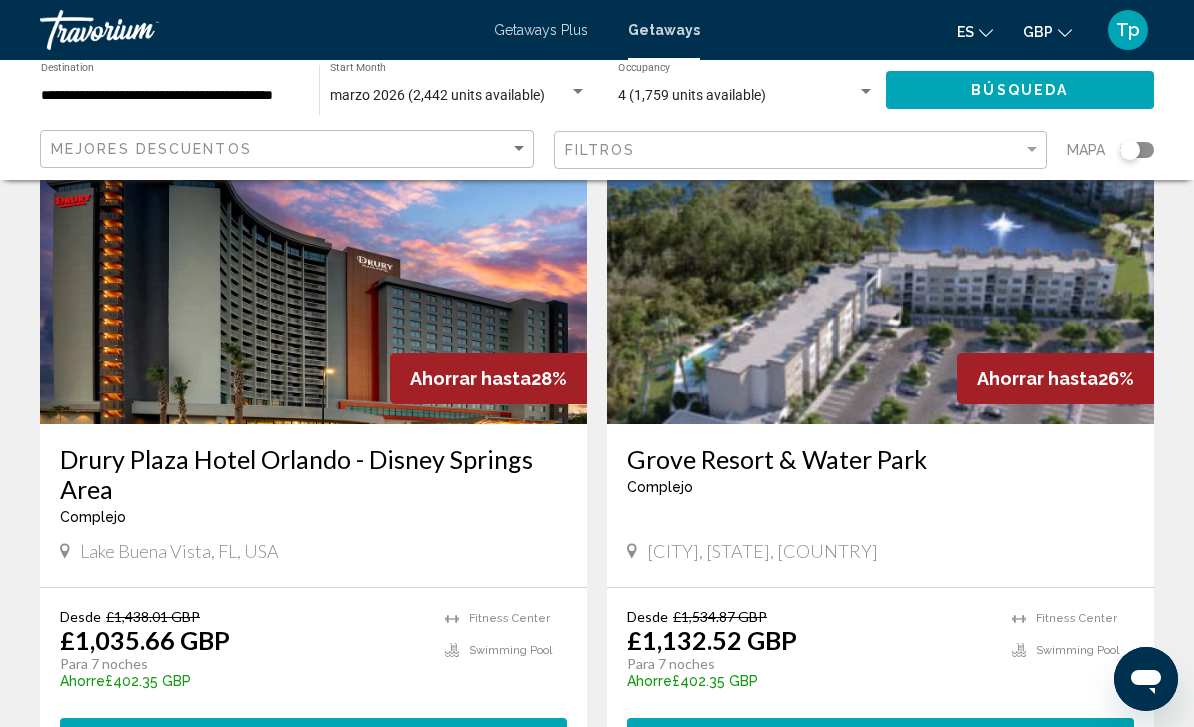 click at bounding box center [880, 264] 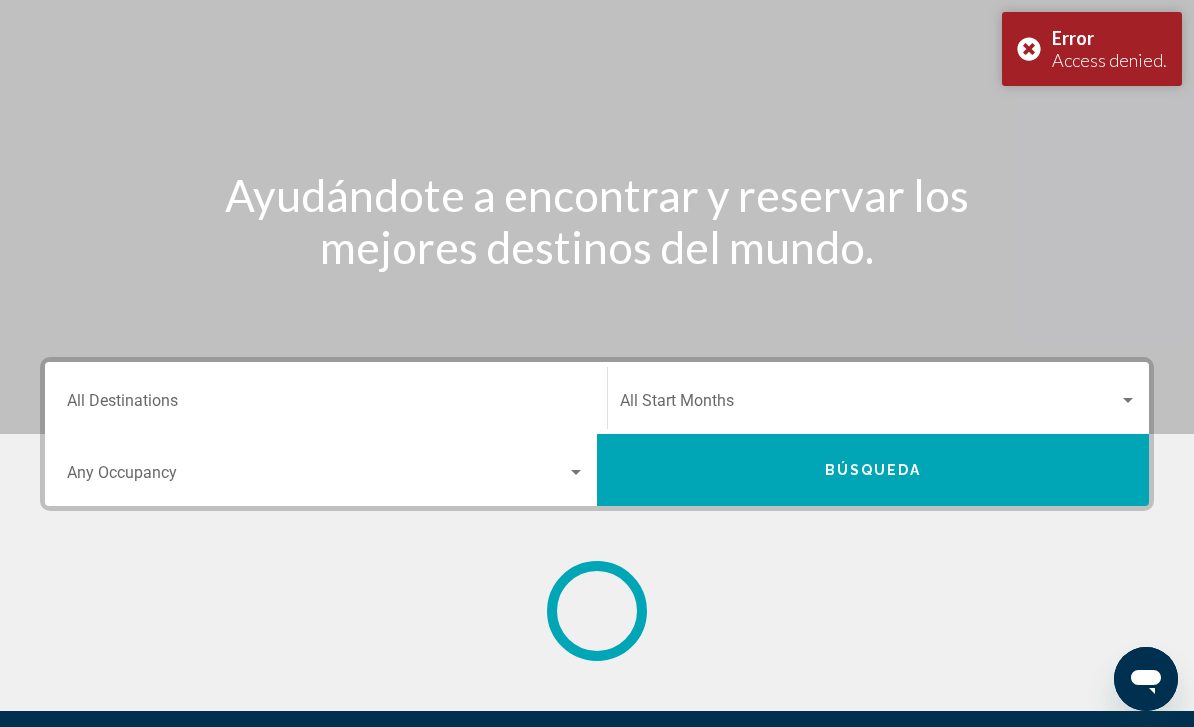 scroll, scrollTop: 0, scrollLeft: 0, axis: both 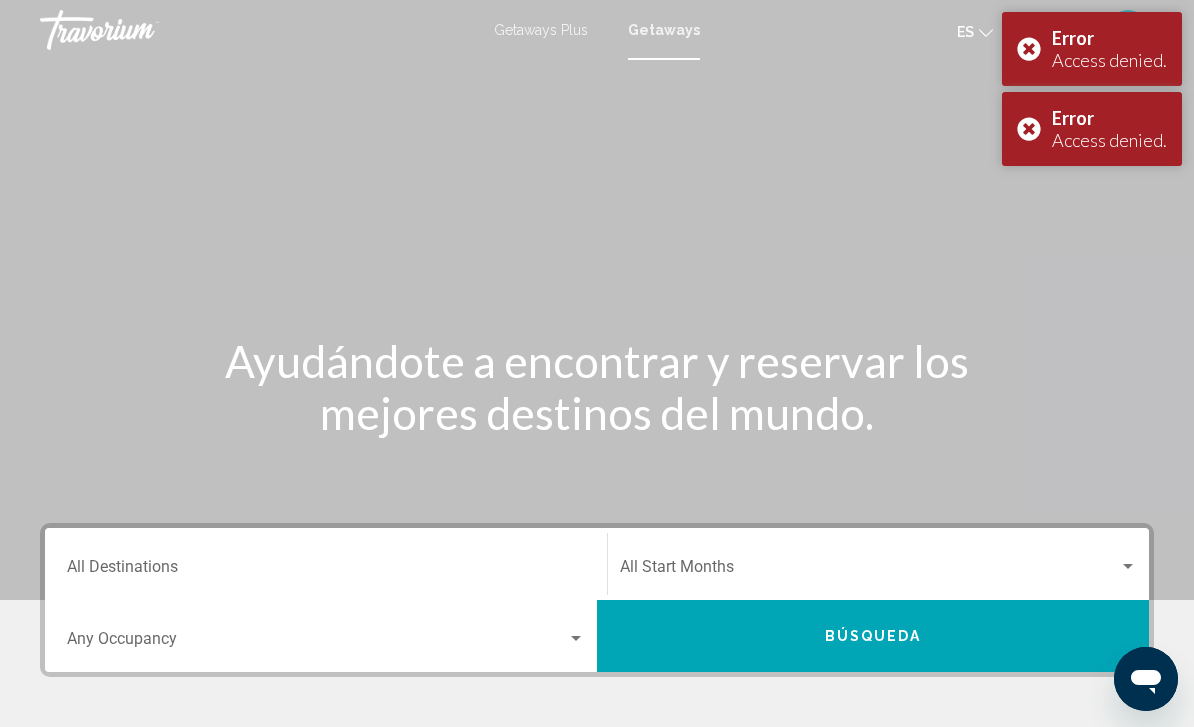 click at bounding box center (597, 300) 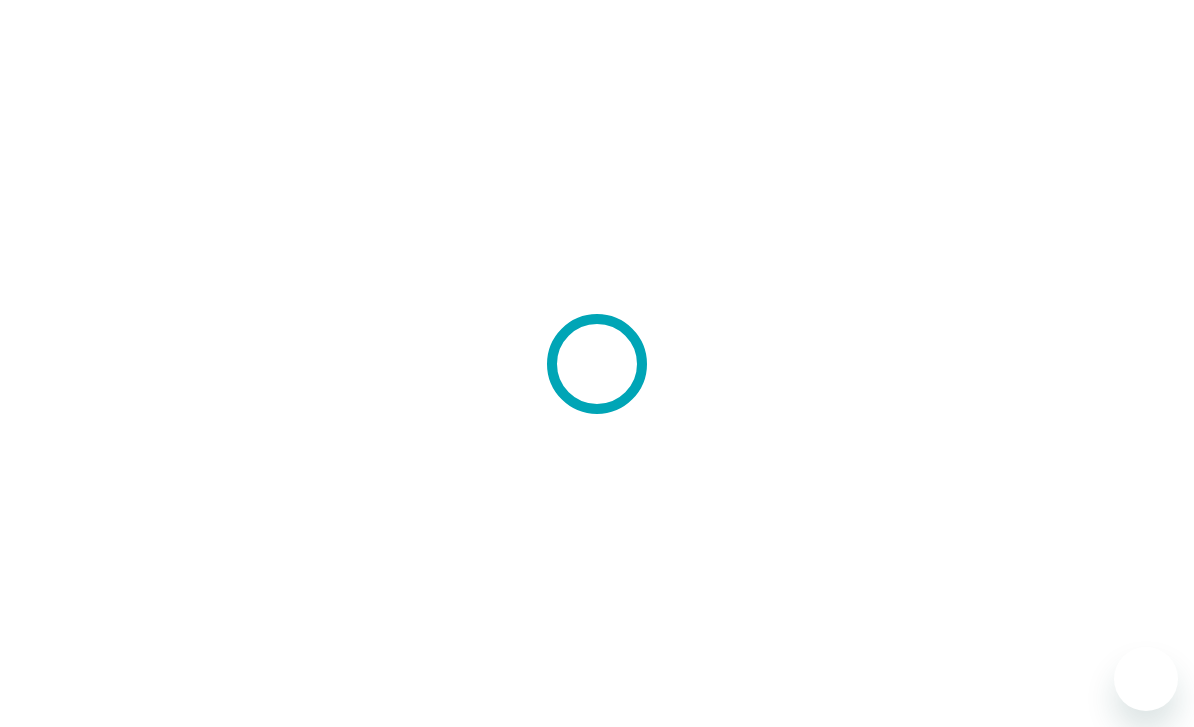 scroll, scrollTop: 0, scrollLeft: 0, axis: both 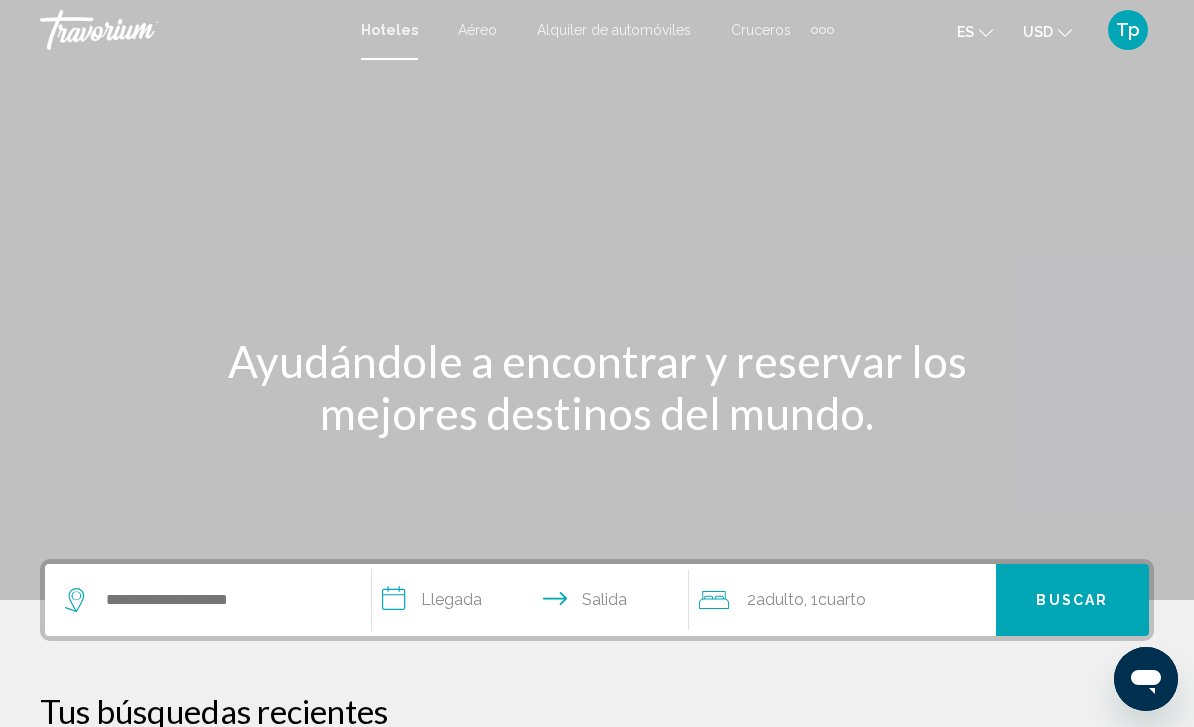 click on "Hoteles Aéreo Alquiler de automóviles Cruceros Actividades Hoteles Aéreo Alquiler de automóviles Cruceros Actividades es
English Español Français Italiano Português русский USD
USD ($) MXN (Mex$) CAD (Can$) GBP (£) EUR (€) AUD (A$) NZD (NZ$) CNY (CN¥) Tp Iniciar sesión" at bounding box center (597, 30) 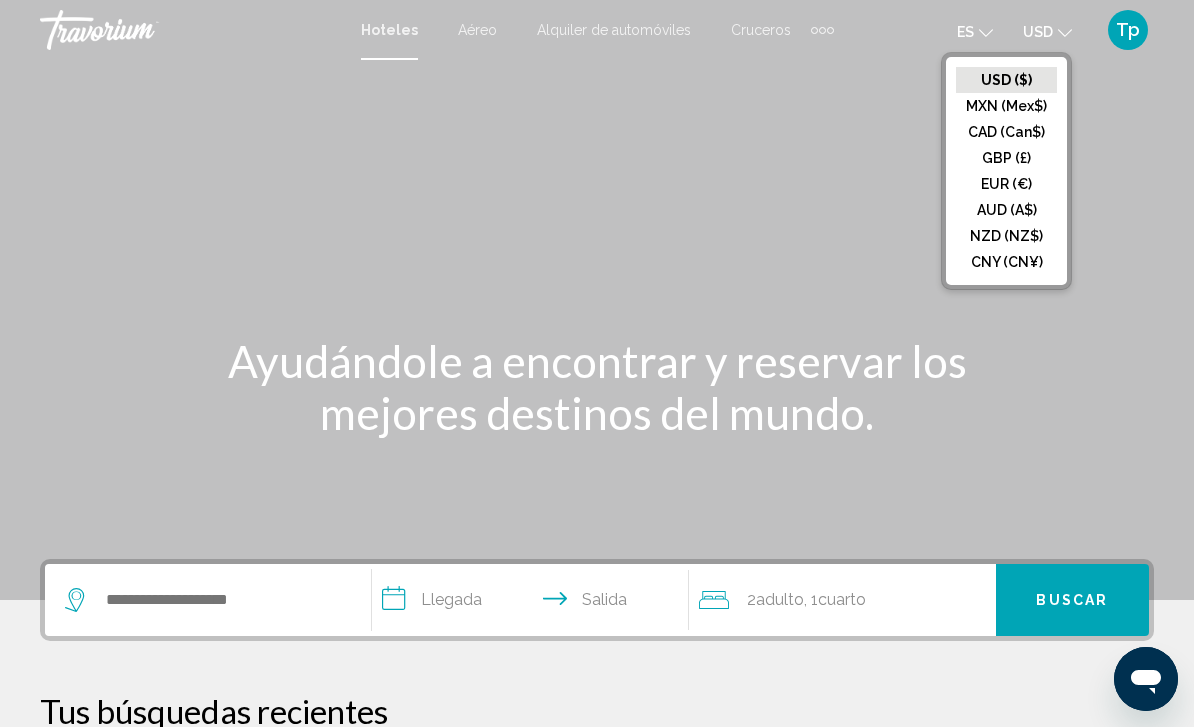 click on "GBP (£)" 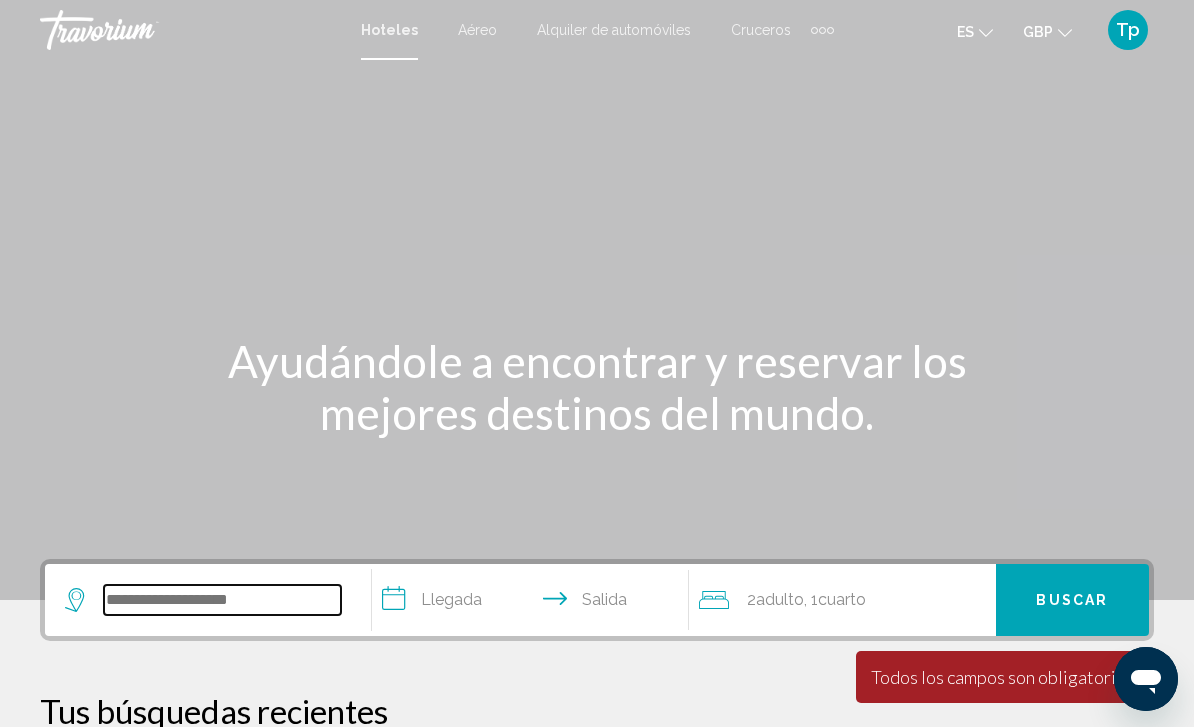 click at bounding box center (222, 600) 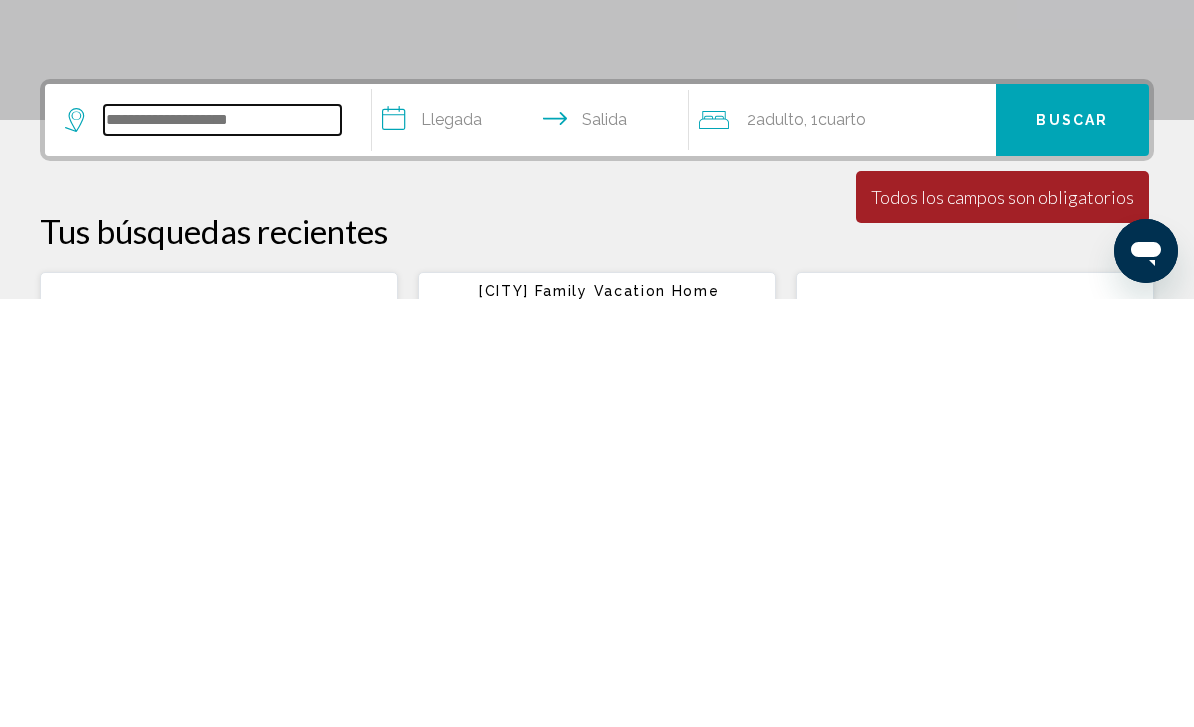 scroll, scrollTop: 64, scrollLeft: 0, axis: vertical 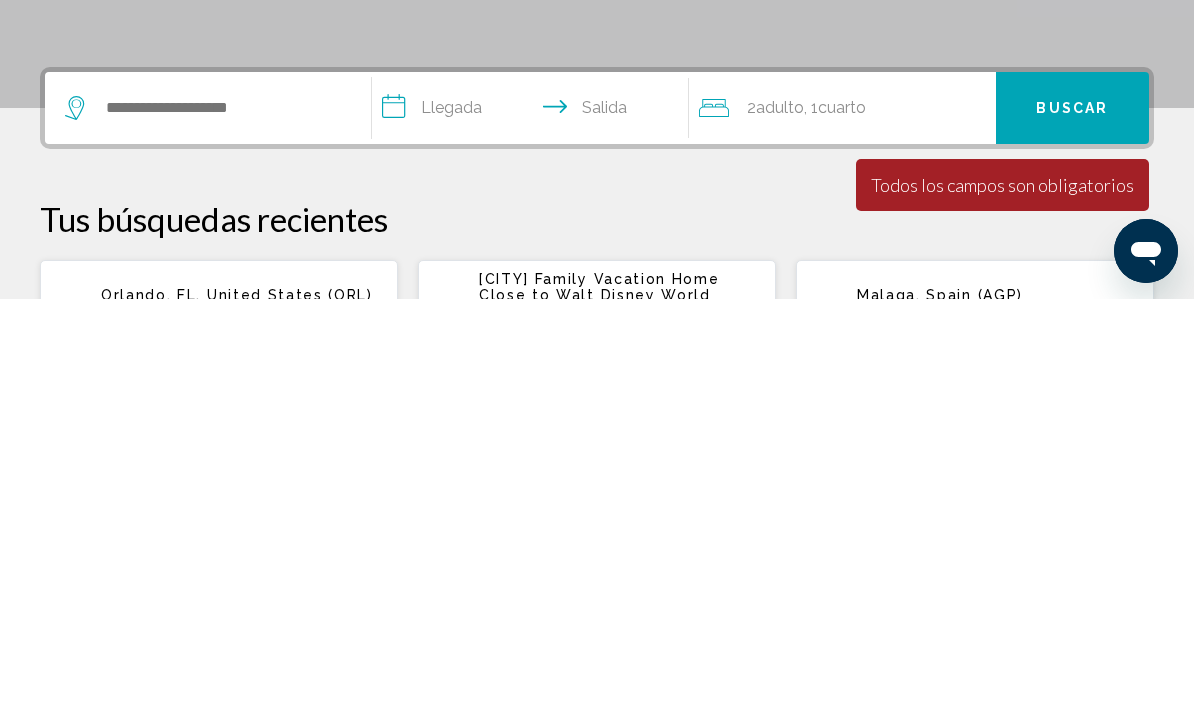 click on "Sat, 28 Mar - Sat, 04 Apr" at bounding box center (241, 743) 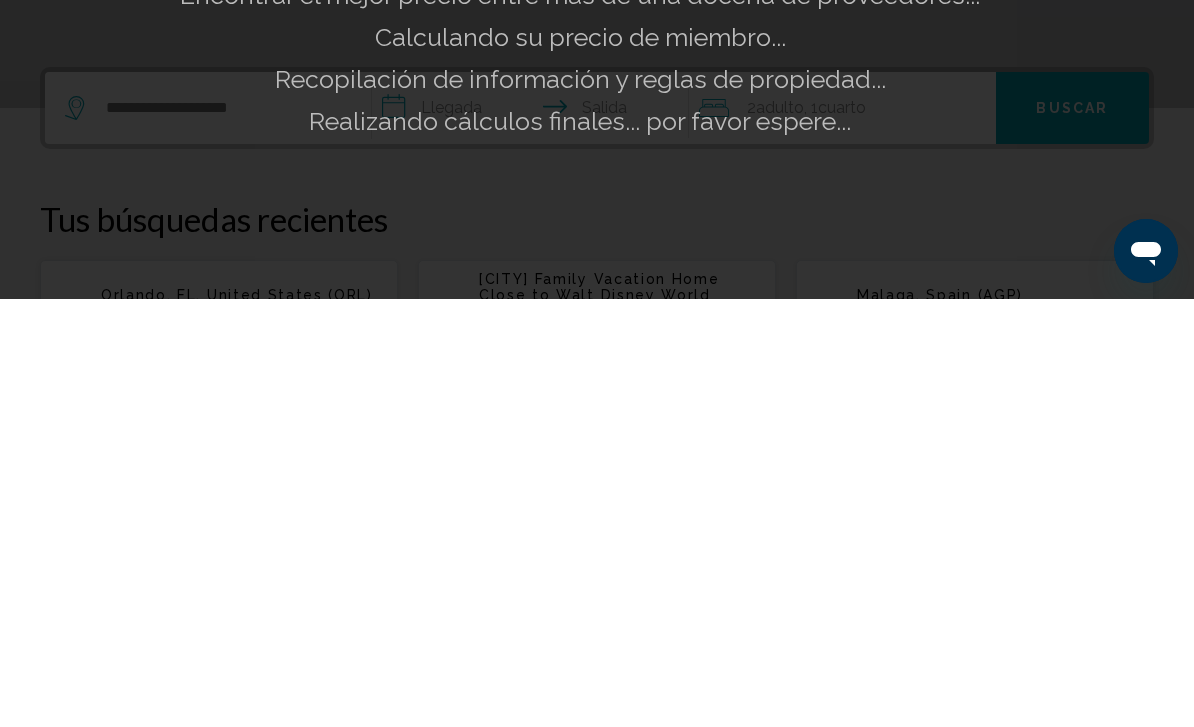 scroll, scrollTop: 493, scrollLeft: 0, axis: vertical 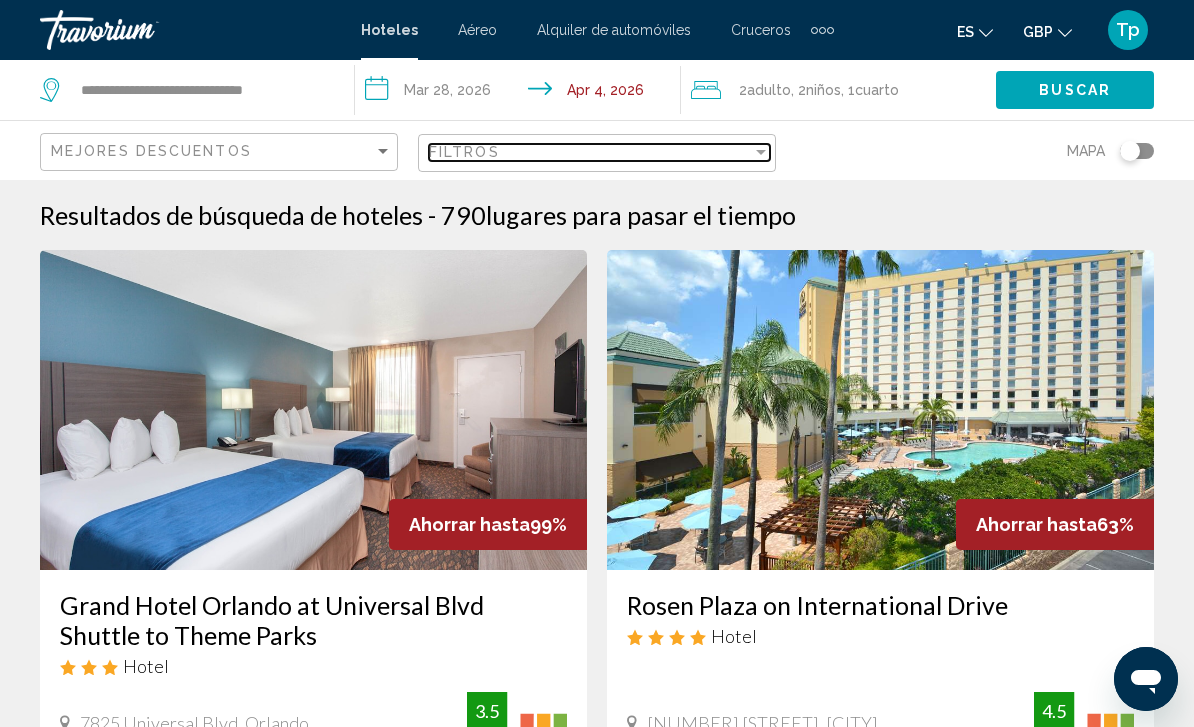 click on "Filtros" at bounding box center (590, 152) 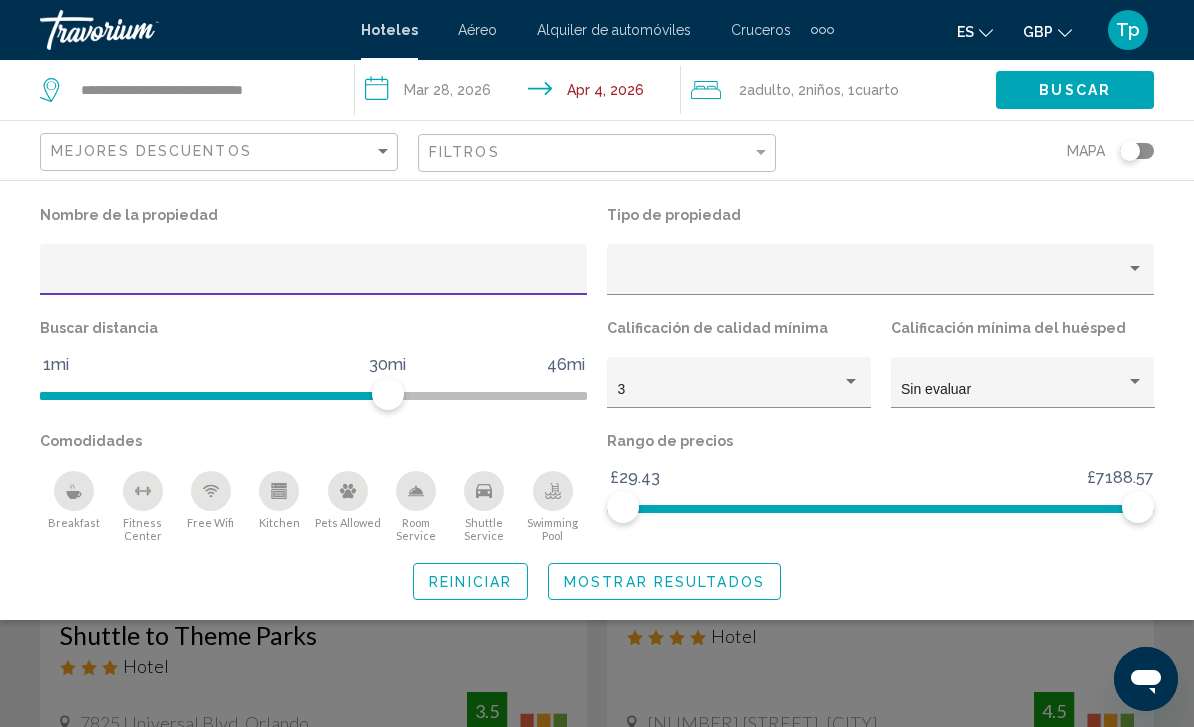 click at bounding box center (872, 277) 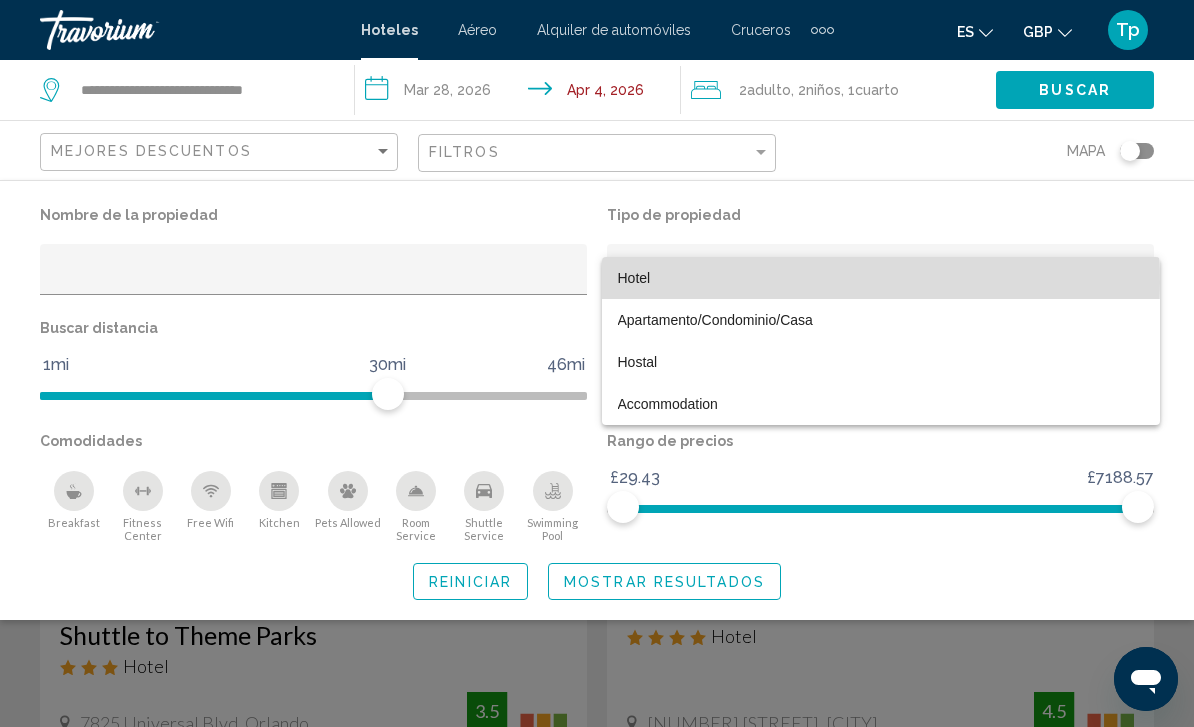 click on "Hotel" at bounding box center [634, 278] 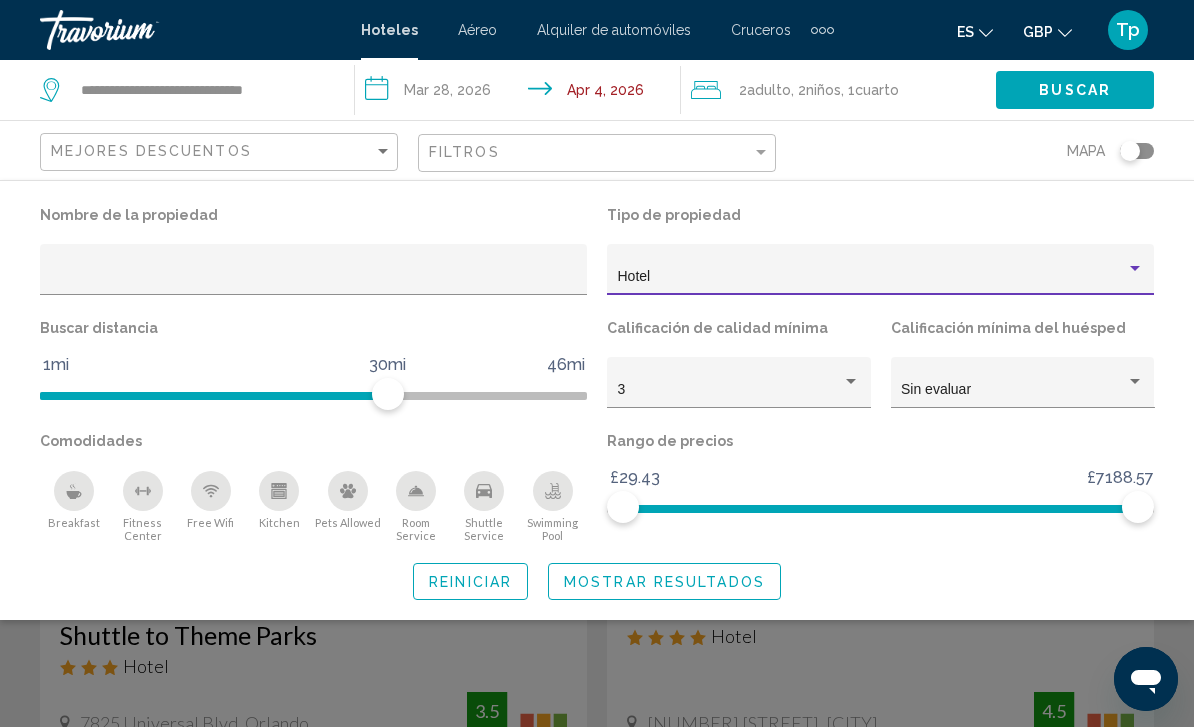 click on "3" at bounding box center (730, 390) 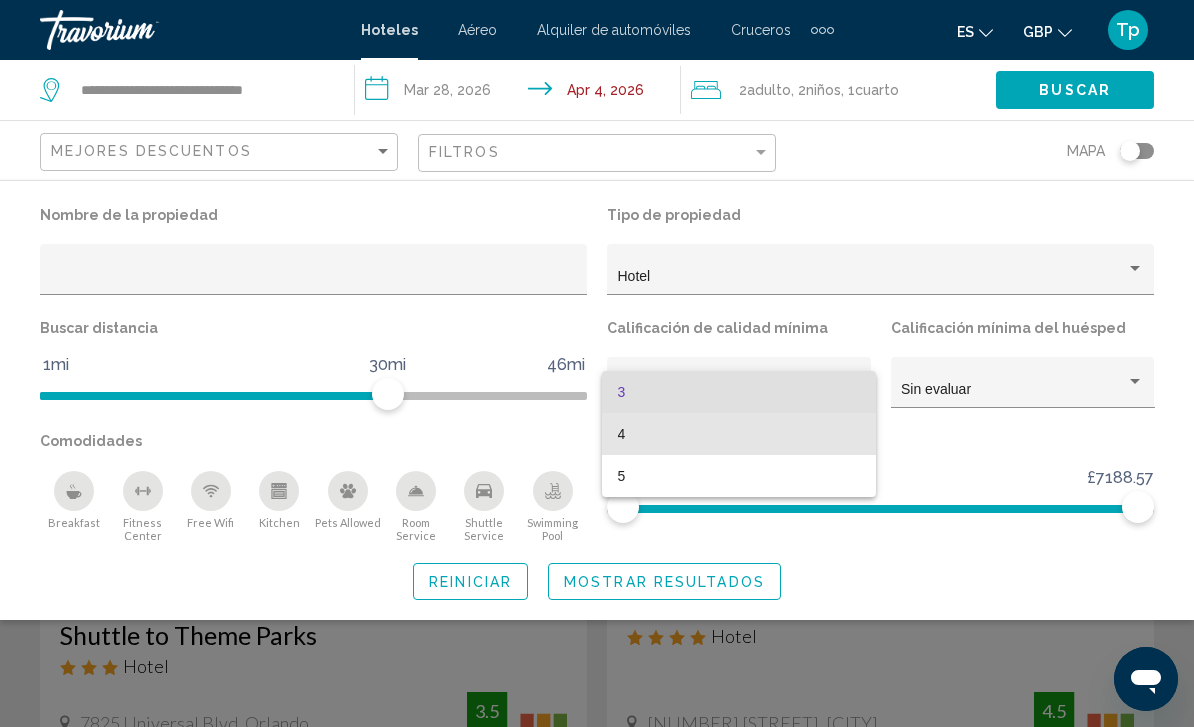 click on "4" at bounding box center (739, 434) 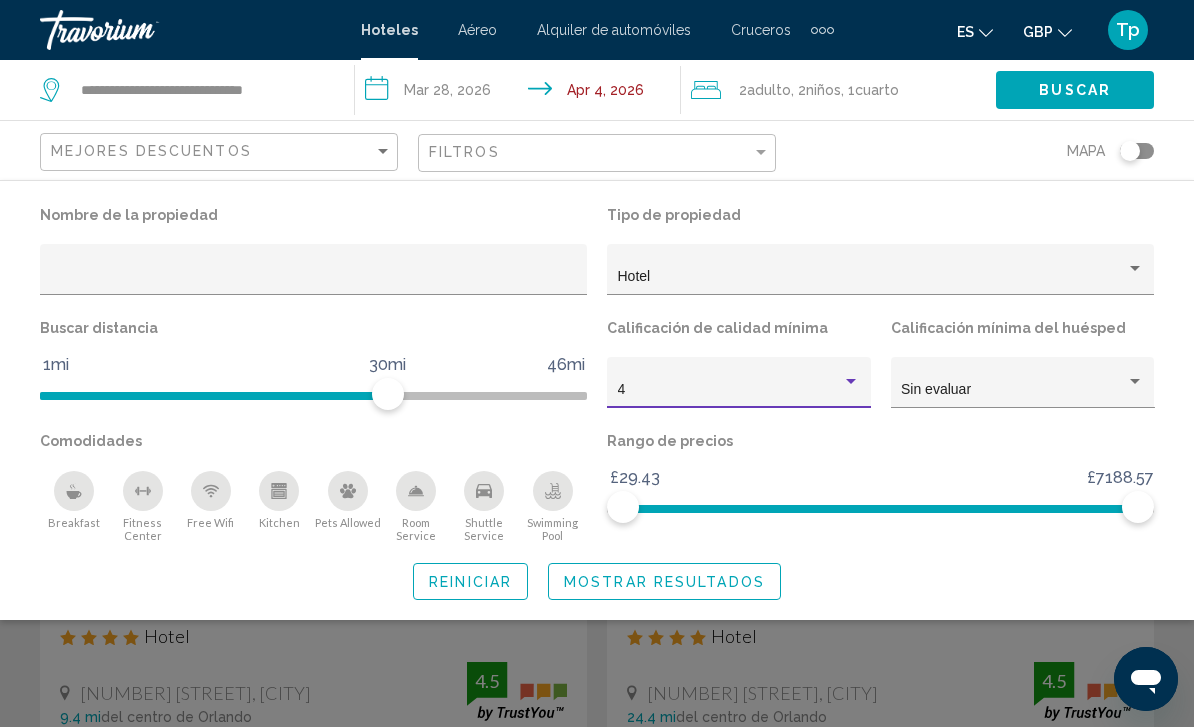 click on "Sin evaluar" at bounding box center [936, 389] 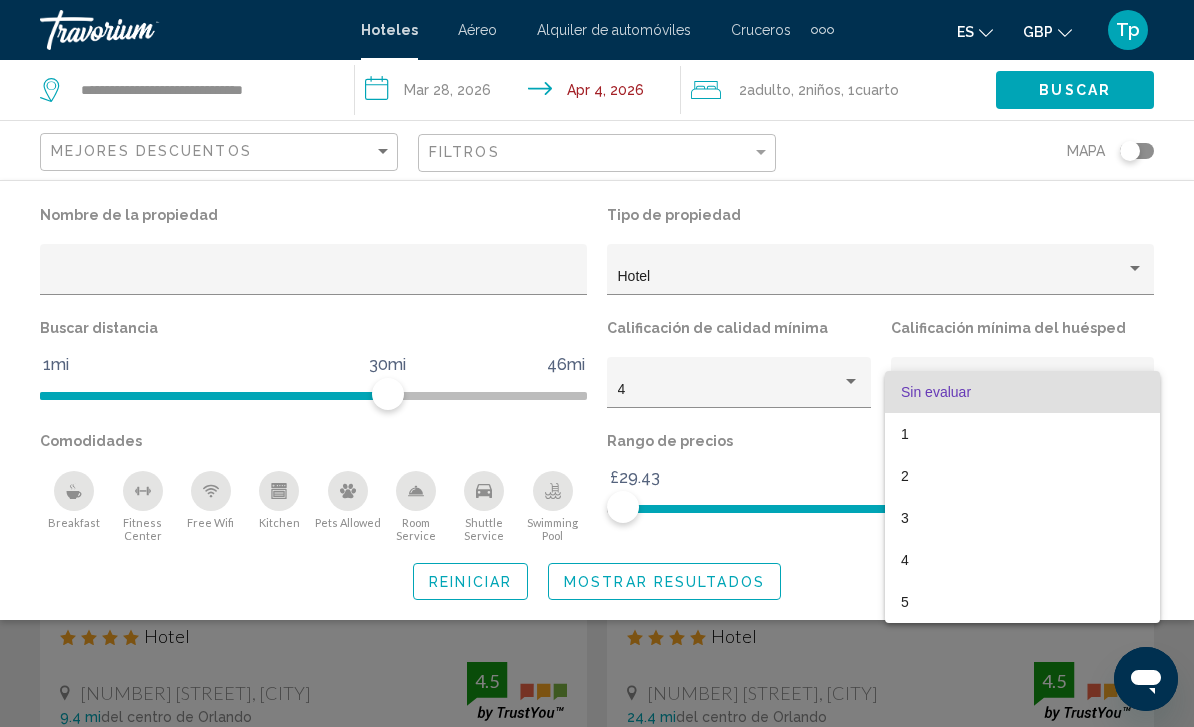 click at bounding box center [597, 363] 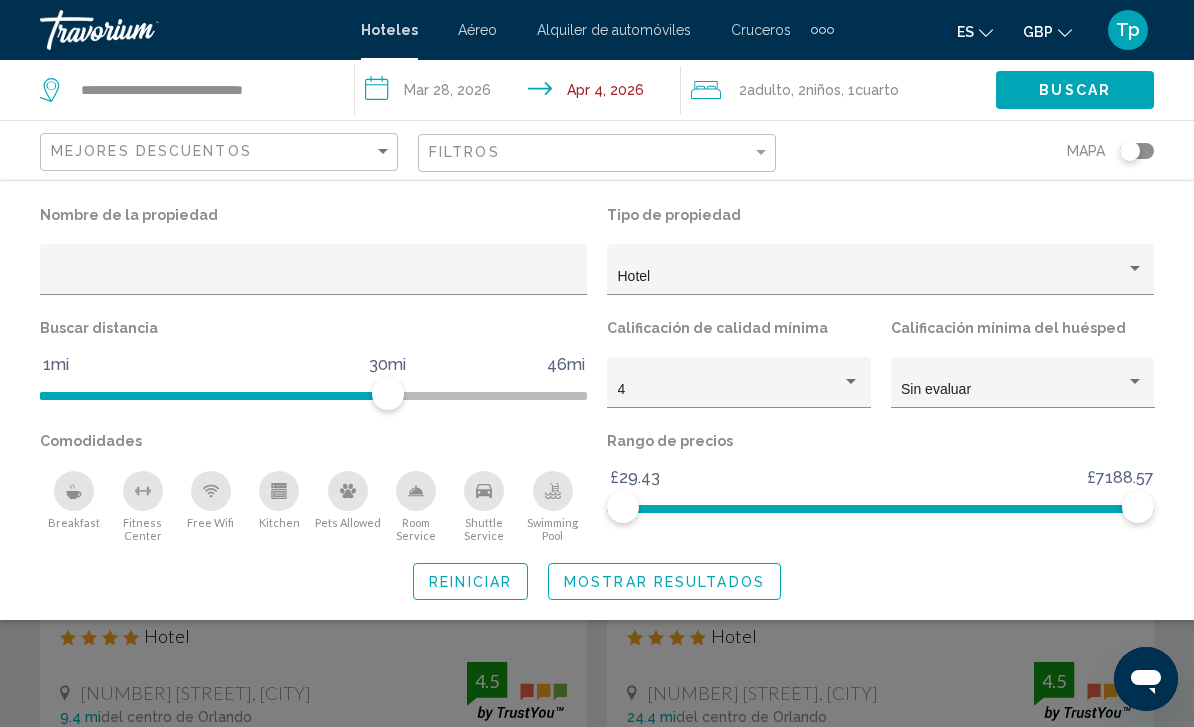 click 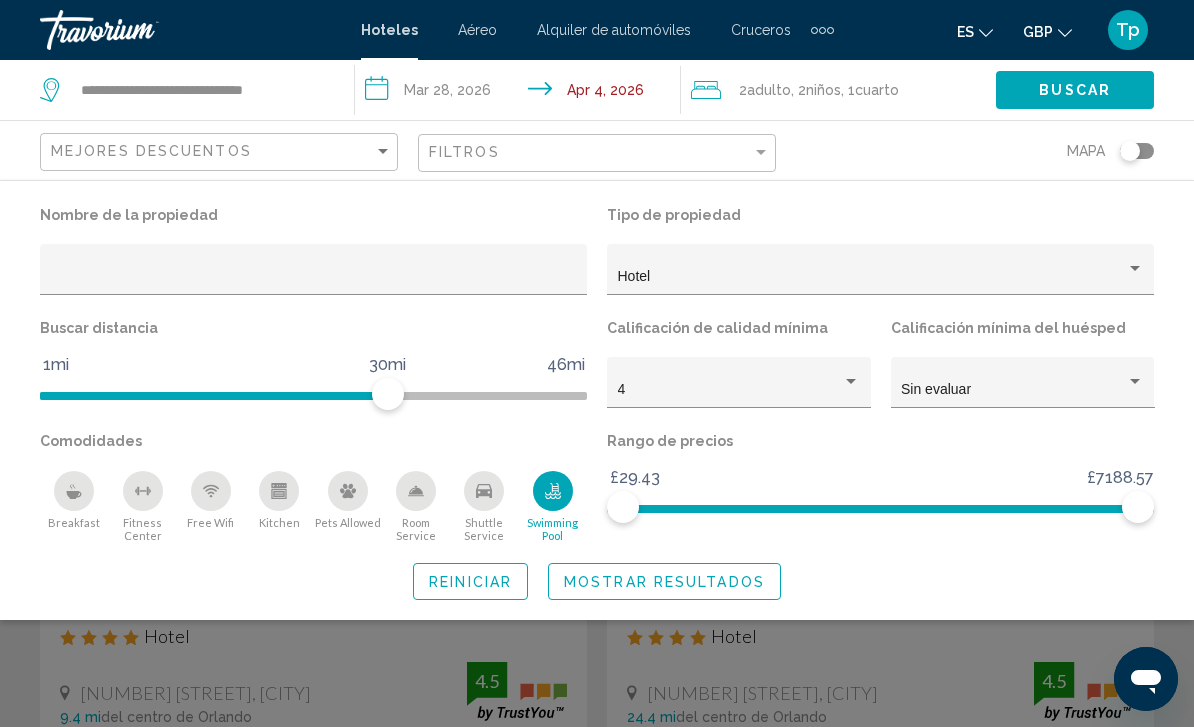 click 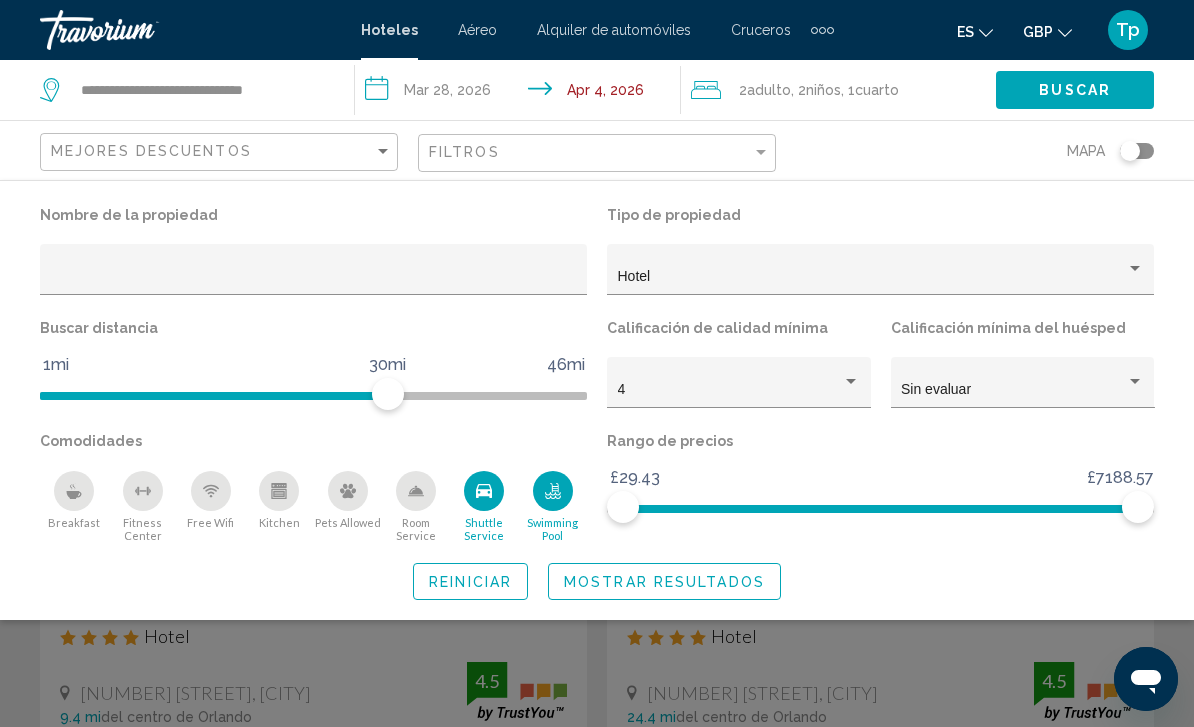 click 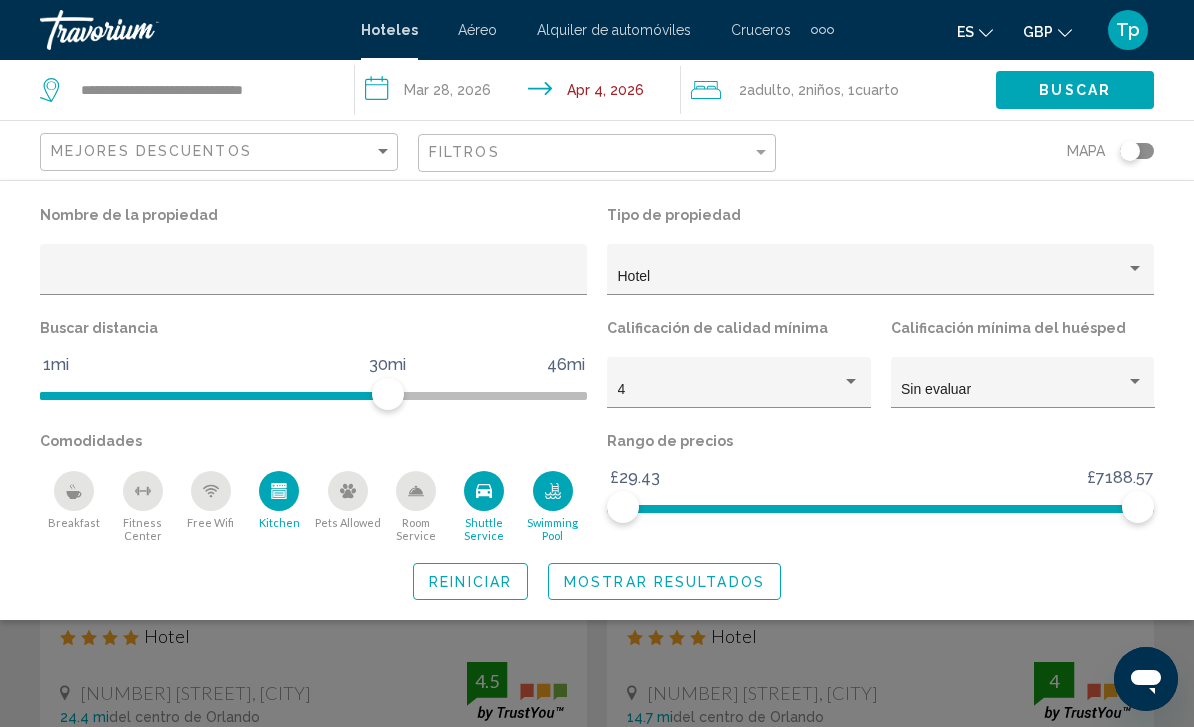 click 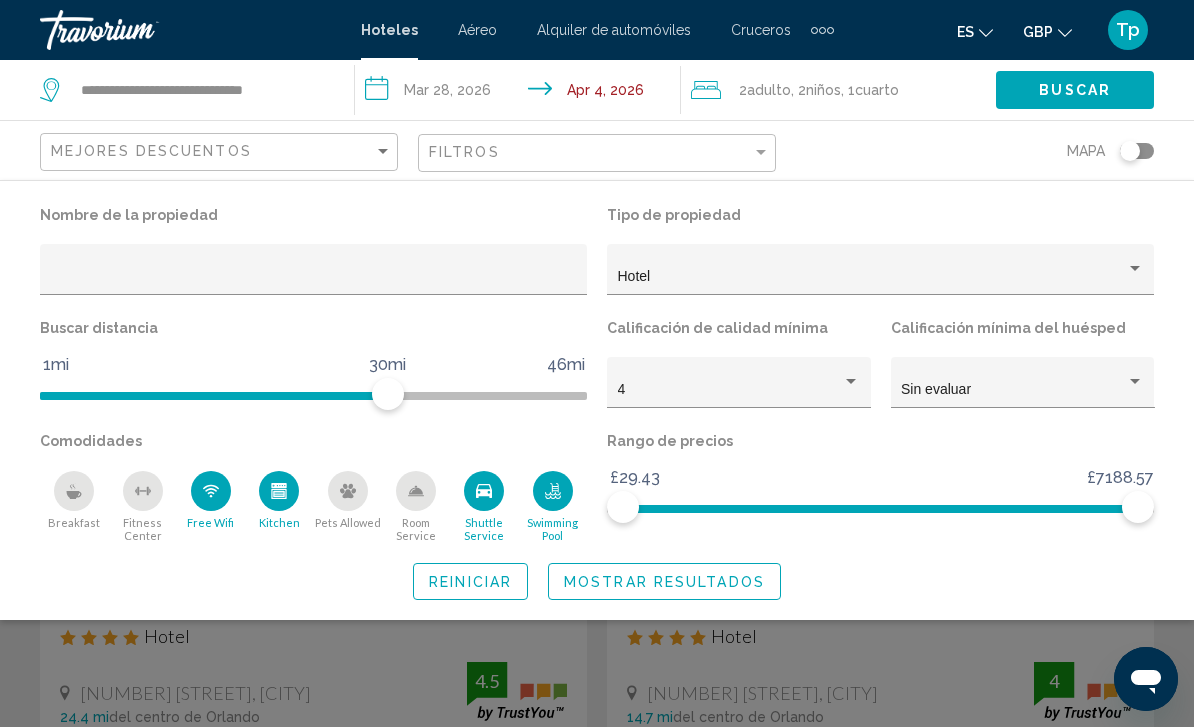 click 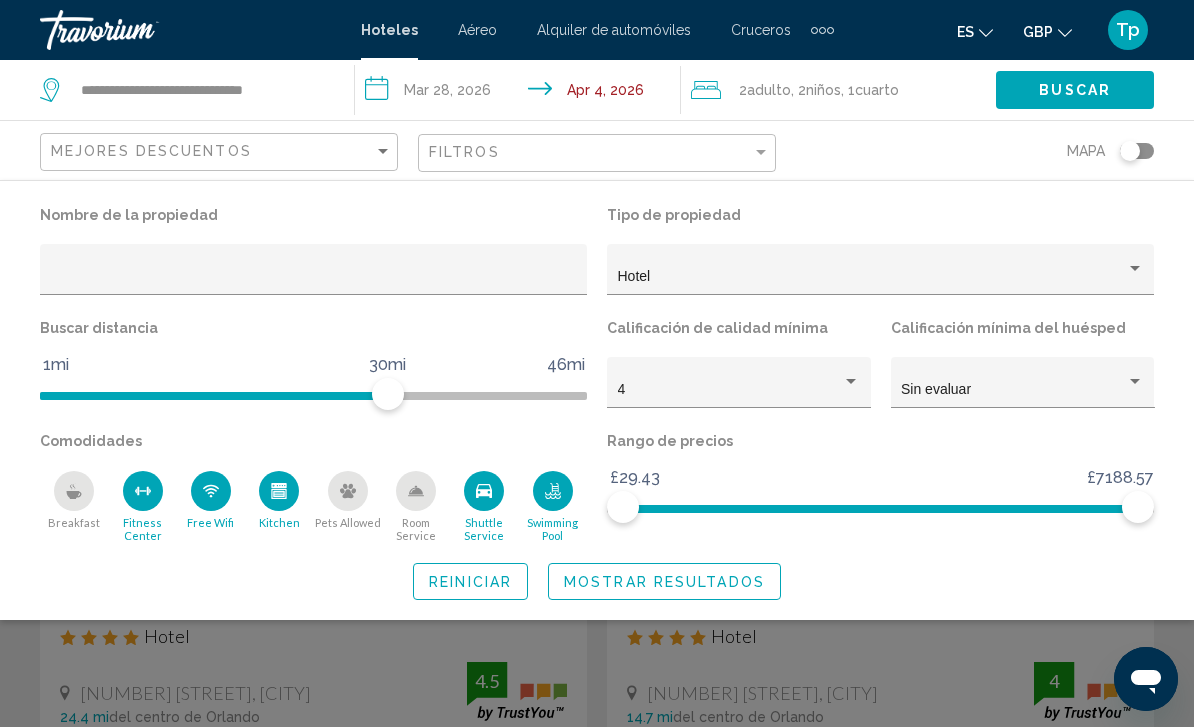 click 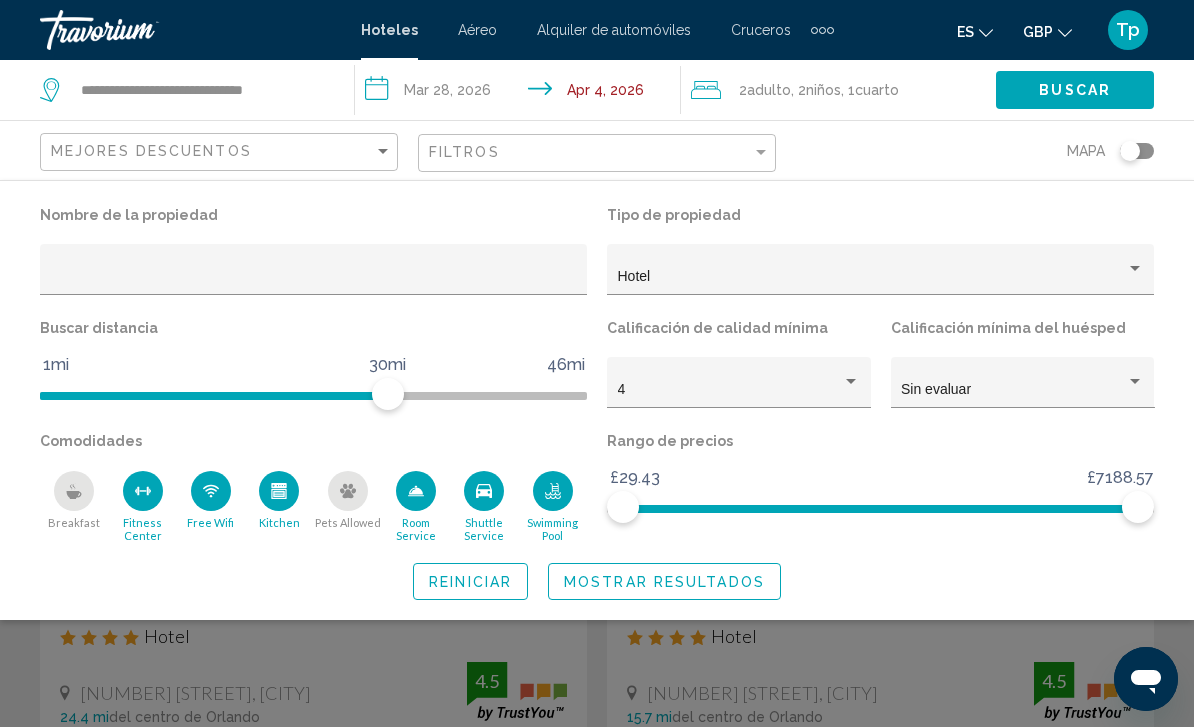 click on "Mostrar resultados" 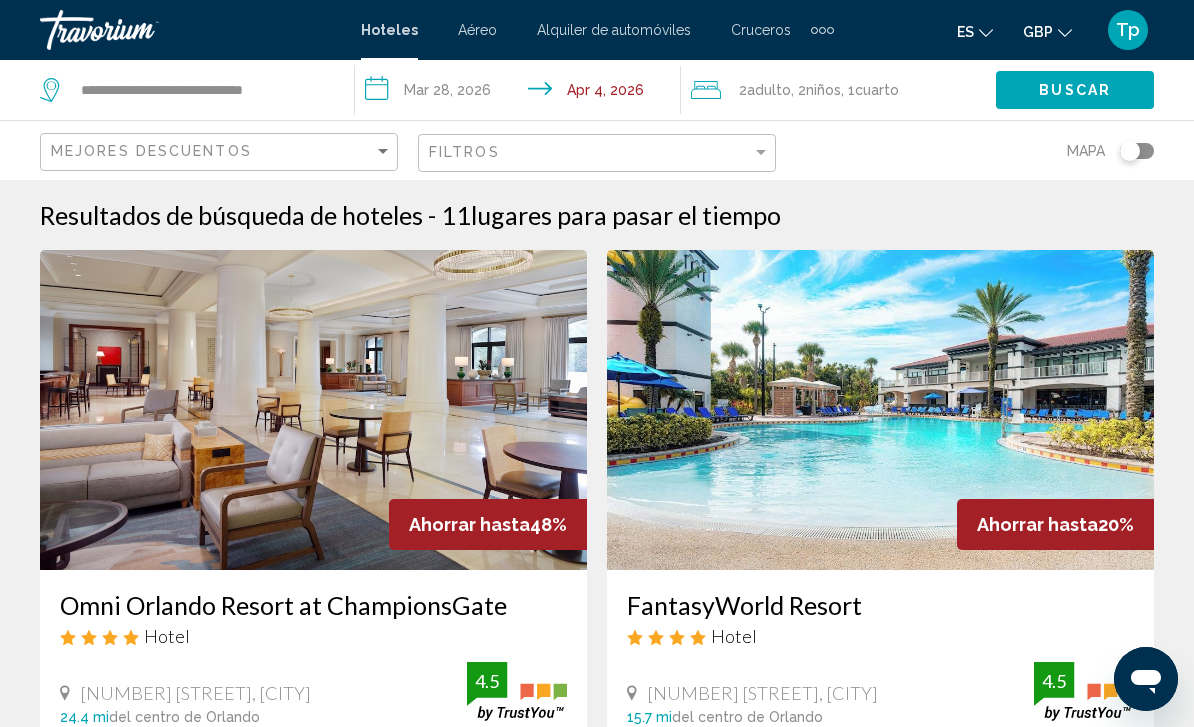 click on "Desde £2,451.26 GBP £1,262.77 GBP  Ahorre  £1,188.49 GBP
Breakfast
Fitness Center
Free WiFi
Kitchenette
Kitchenette
Pets Allowed  4.5" at bounding box center (313, 806) 